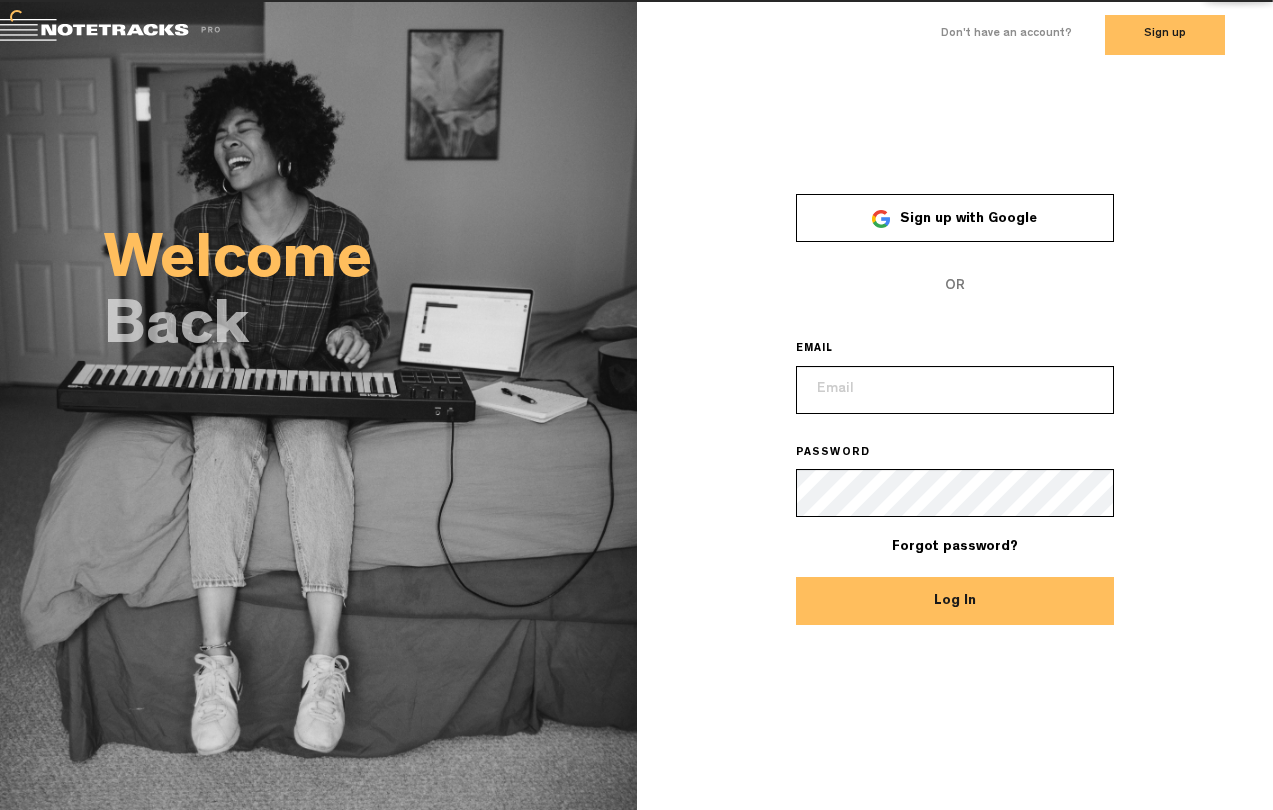 scroll, scrollTop: 0, scrollLeft: 0, axis: both 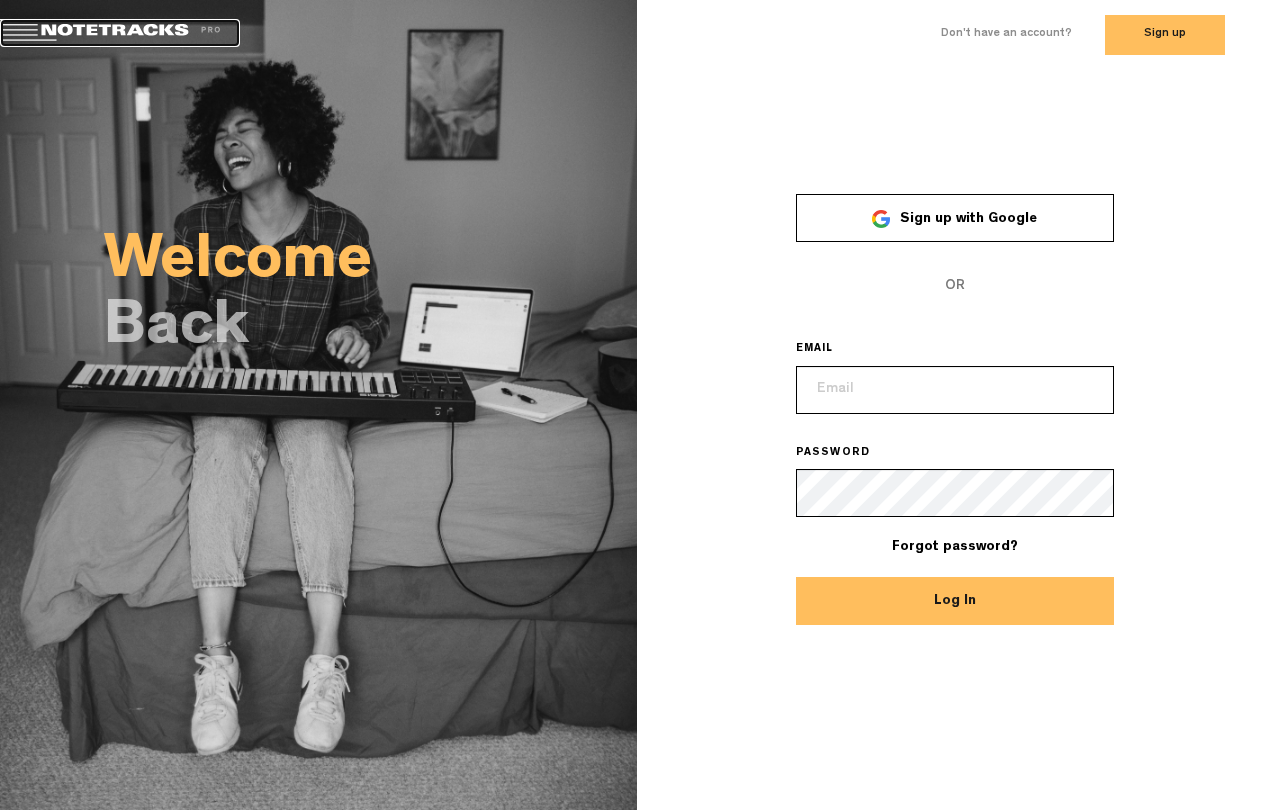 click at bounding box center (120, 33) 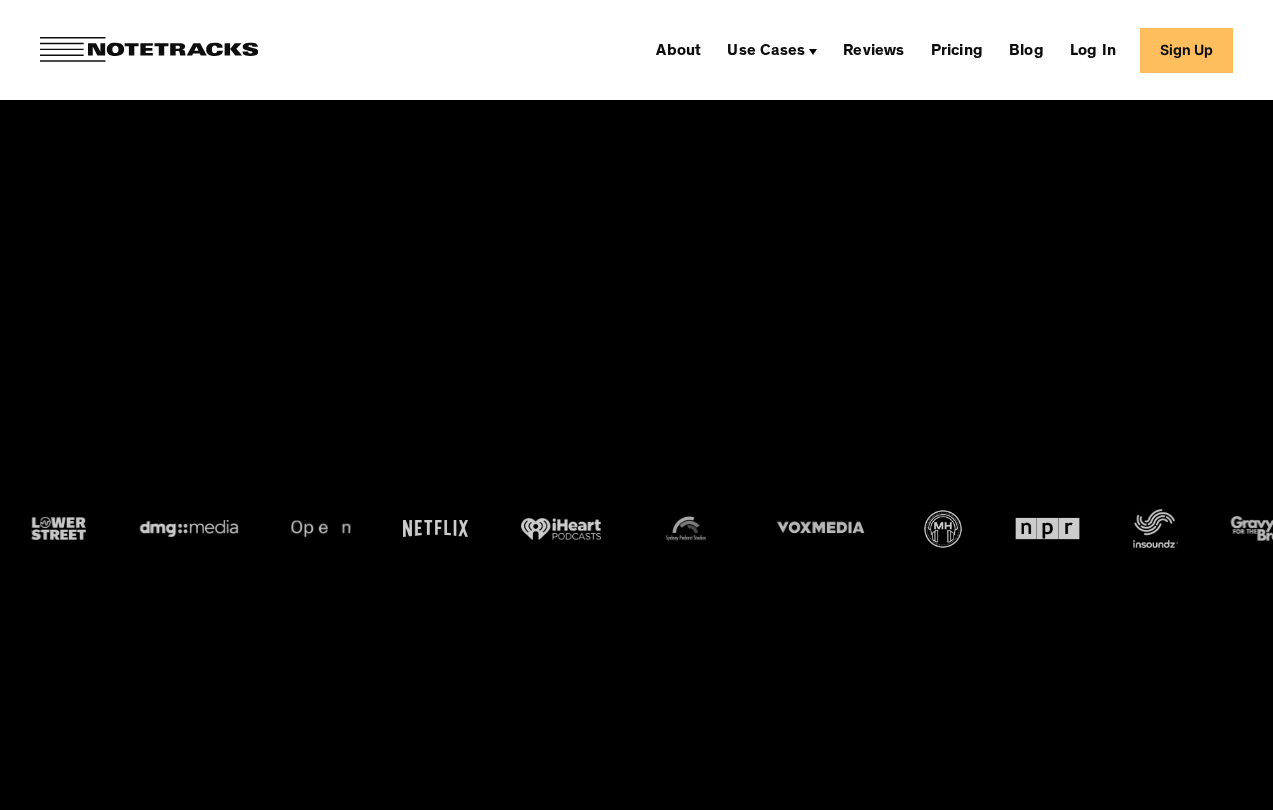 scroll, scrollTop: 0, scrollLeft: 0, axis: both 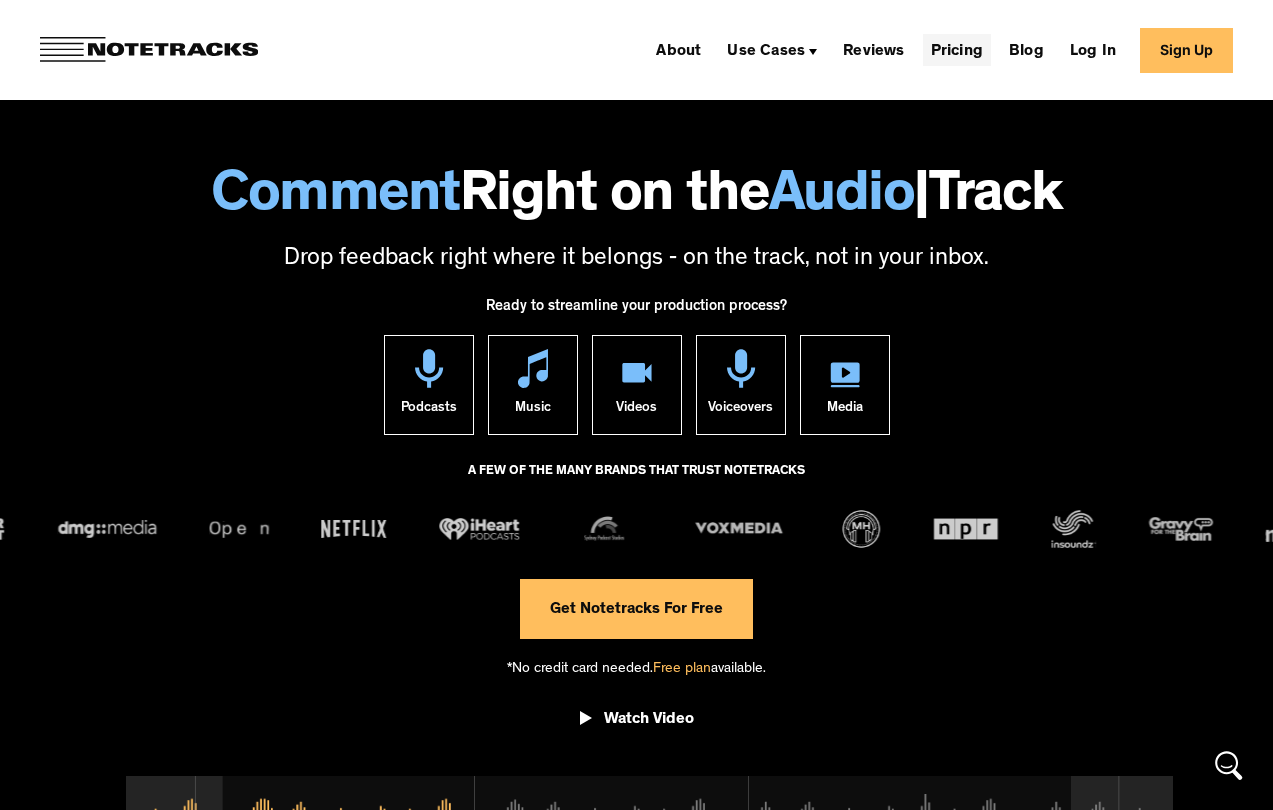 click on "Pricing" at bounding box center [957, 50] 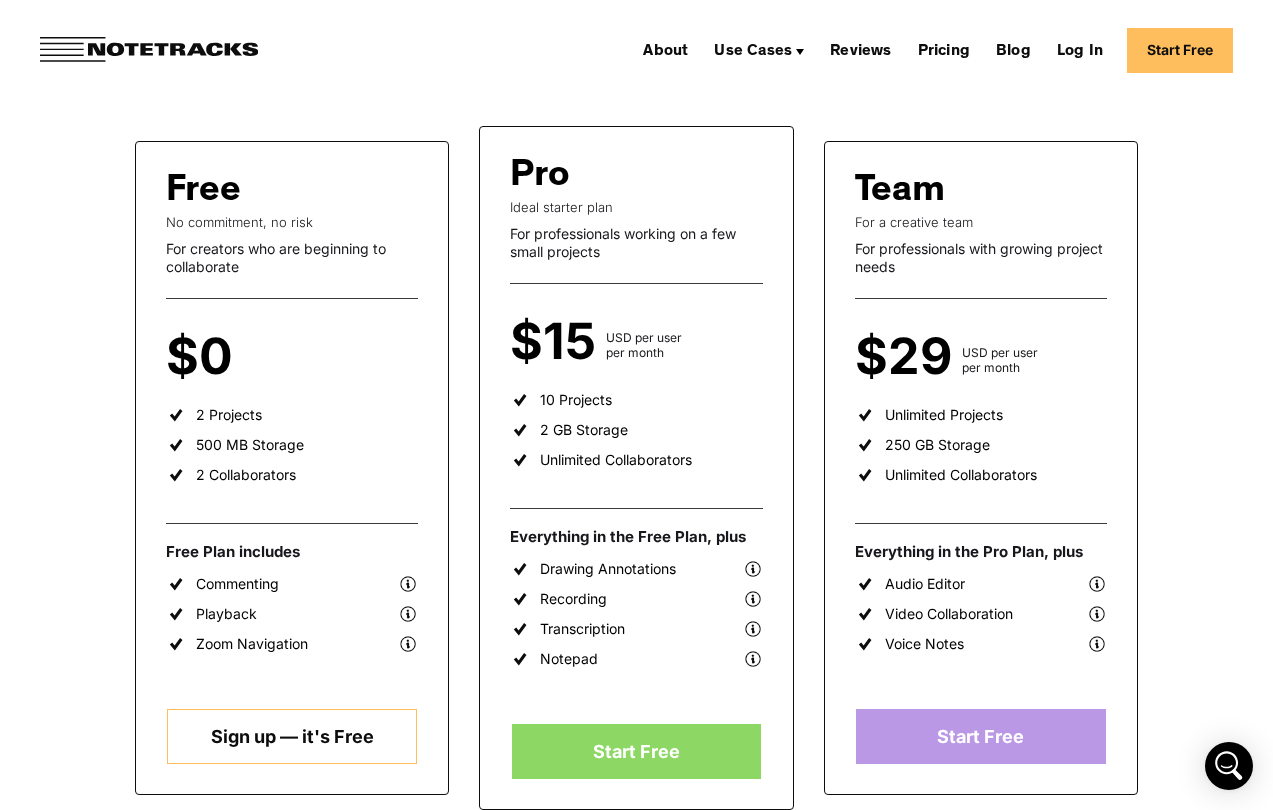 scroll, scrollTop: 381, scrollLeft: 0, axis: vertical 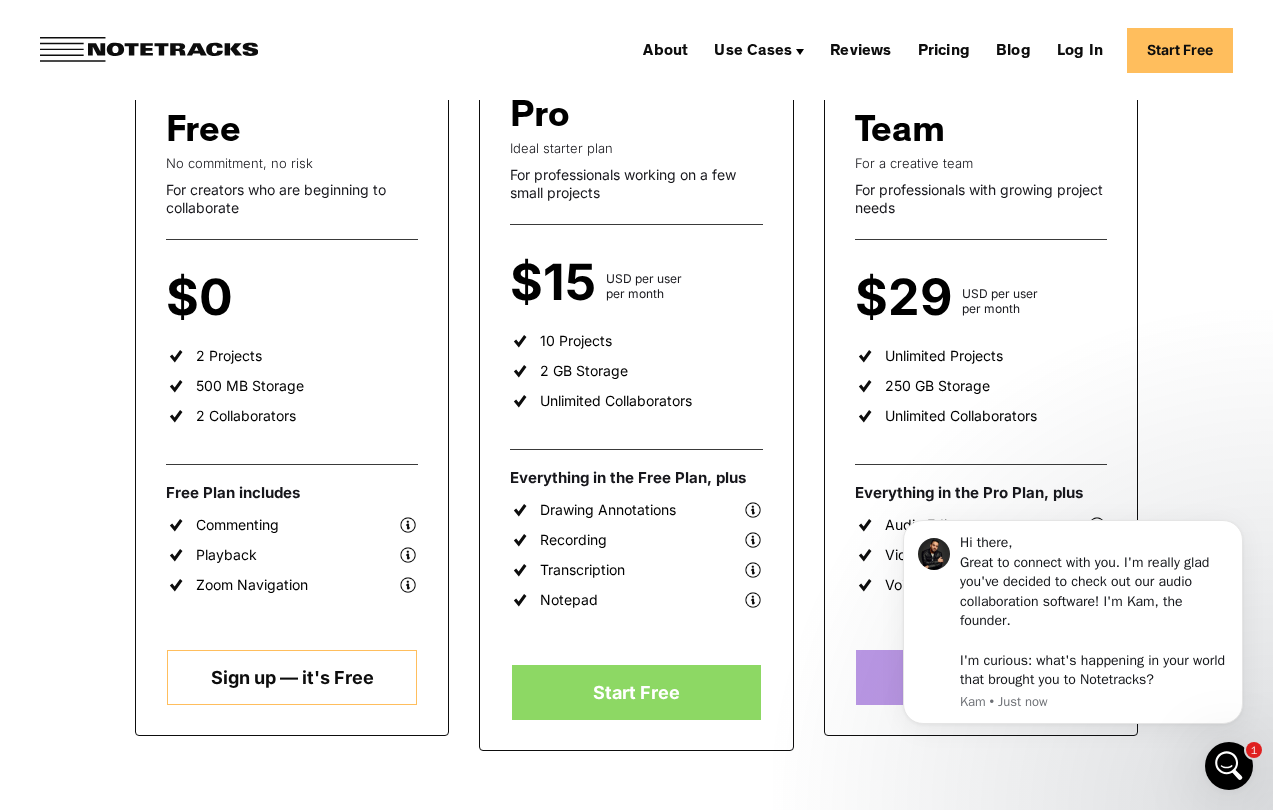 click at bounding box center [1229, 766] 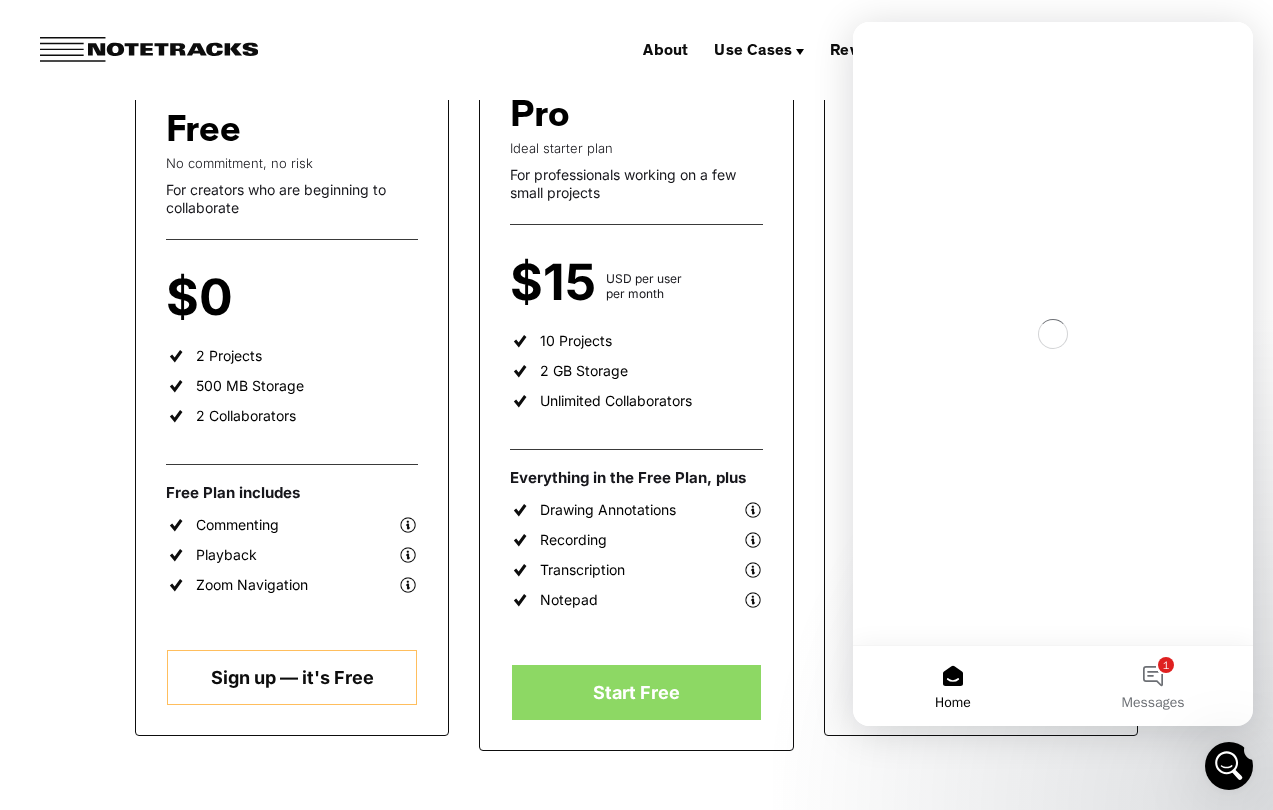 scroll, scrollTop: 0, scrollLeft: 0, axis: both 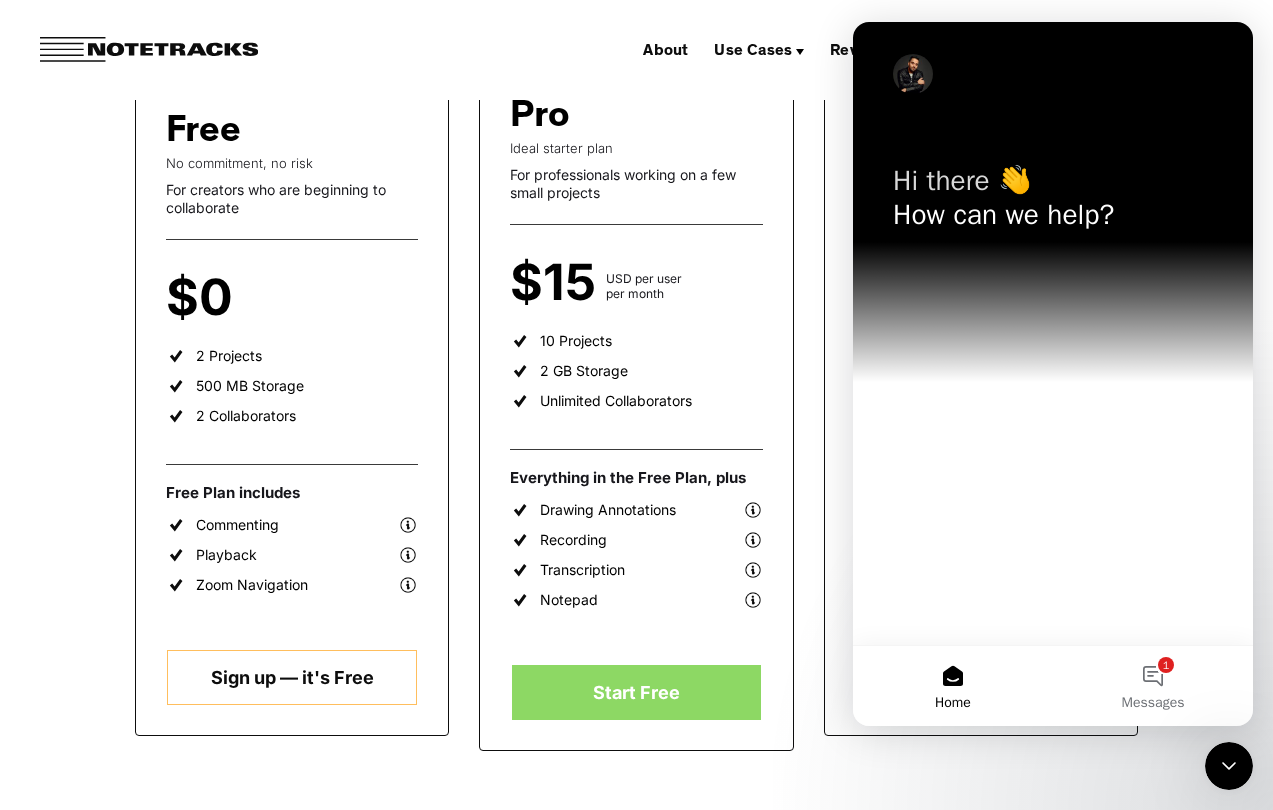click at bounding box center (1229, 766) 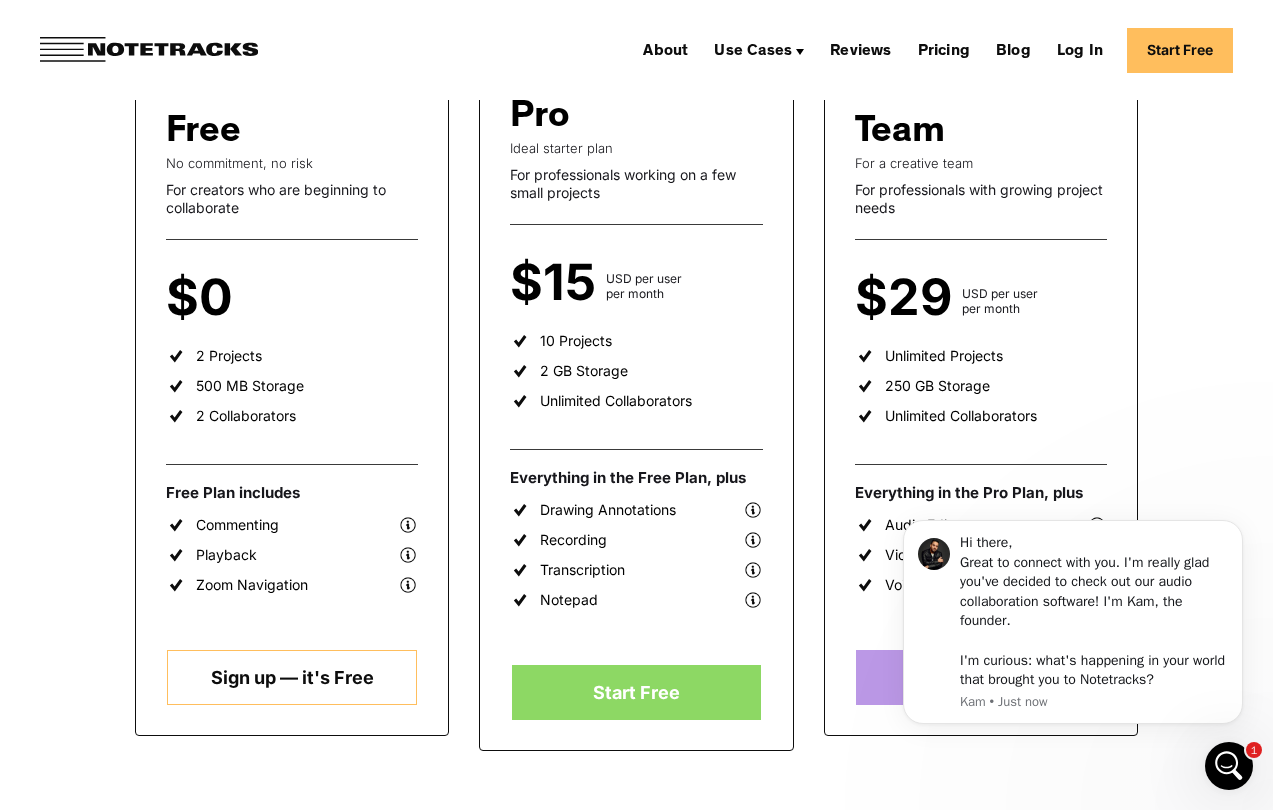 scroll, scrollTop: 0, scrollLeft: 0, axis: both 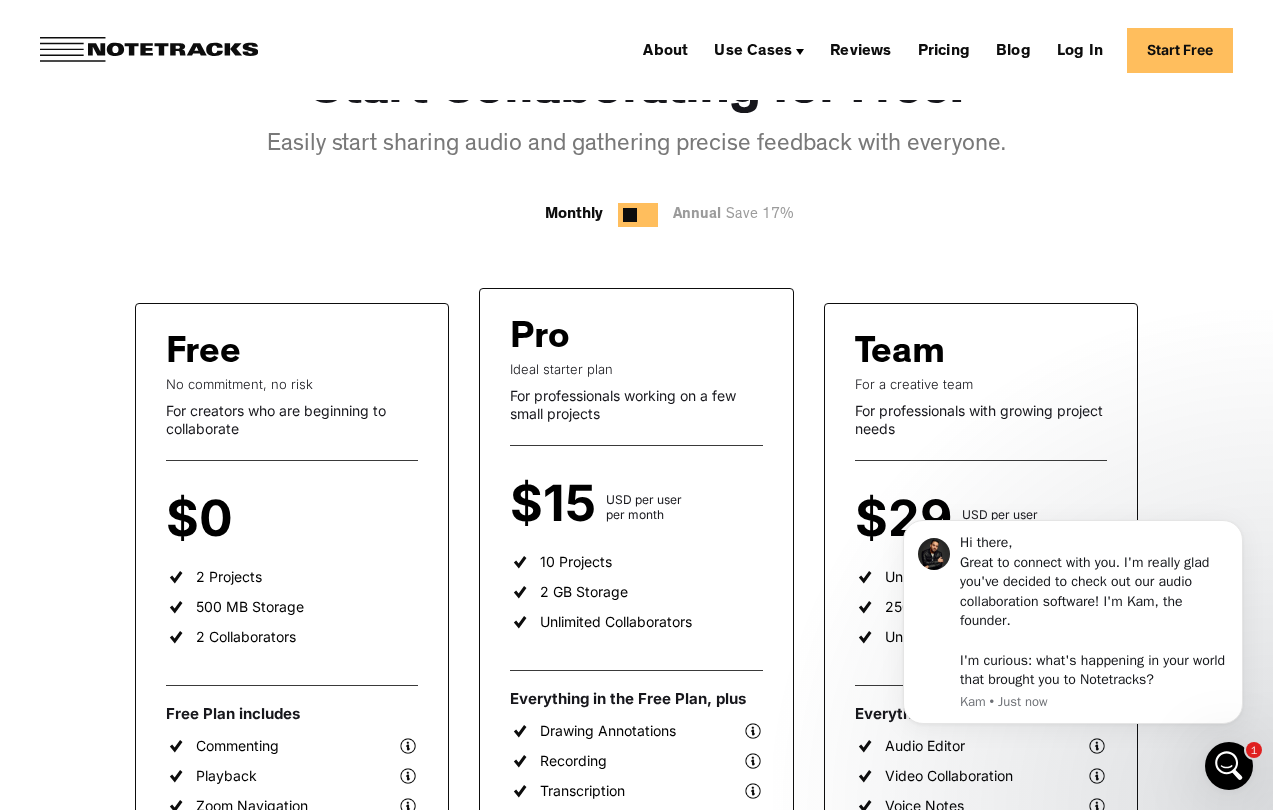 click at bounding box center (630, 215) 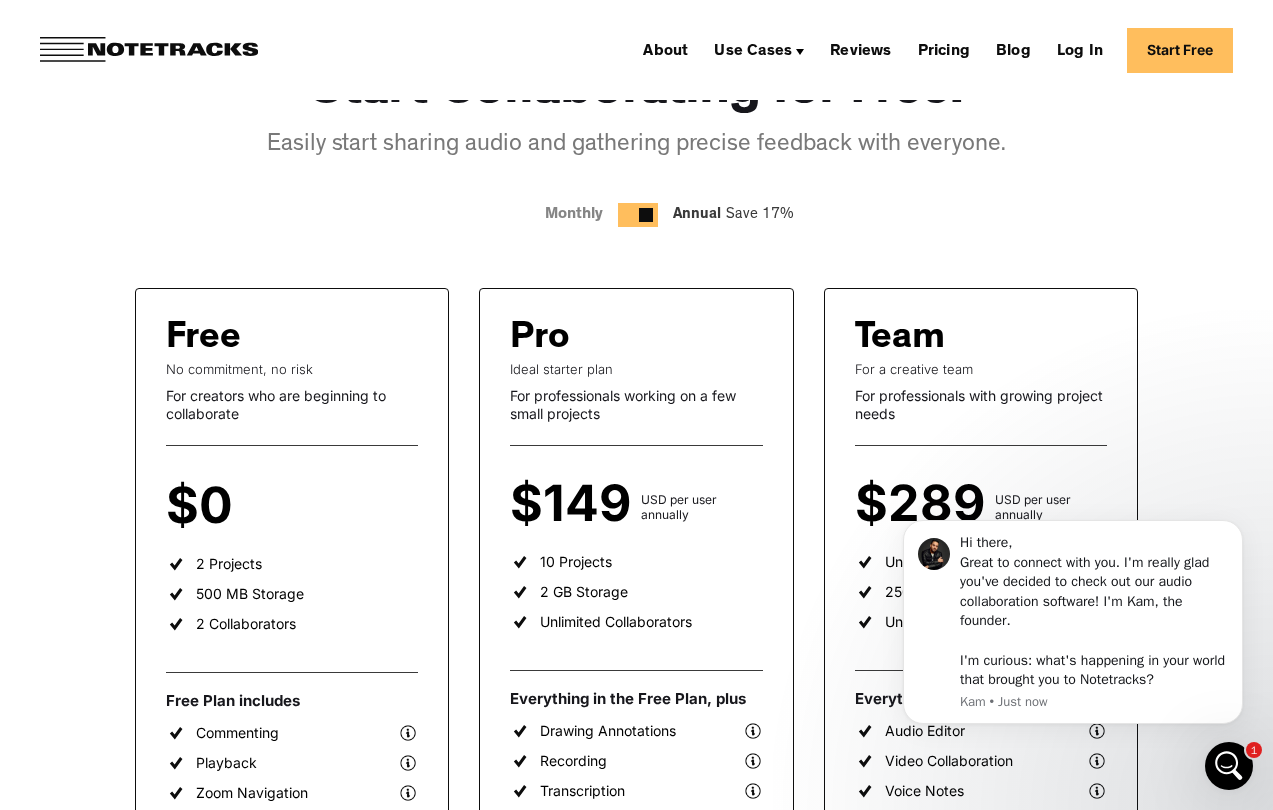 click at bounding box center [646, 215] 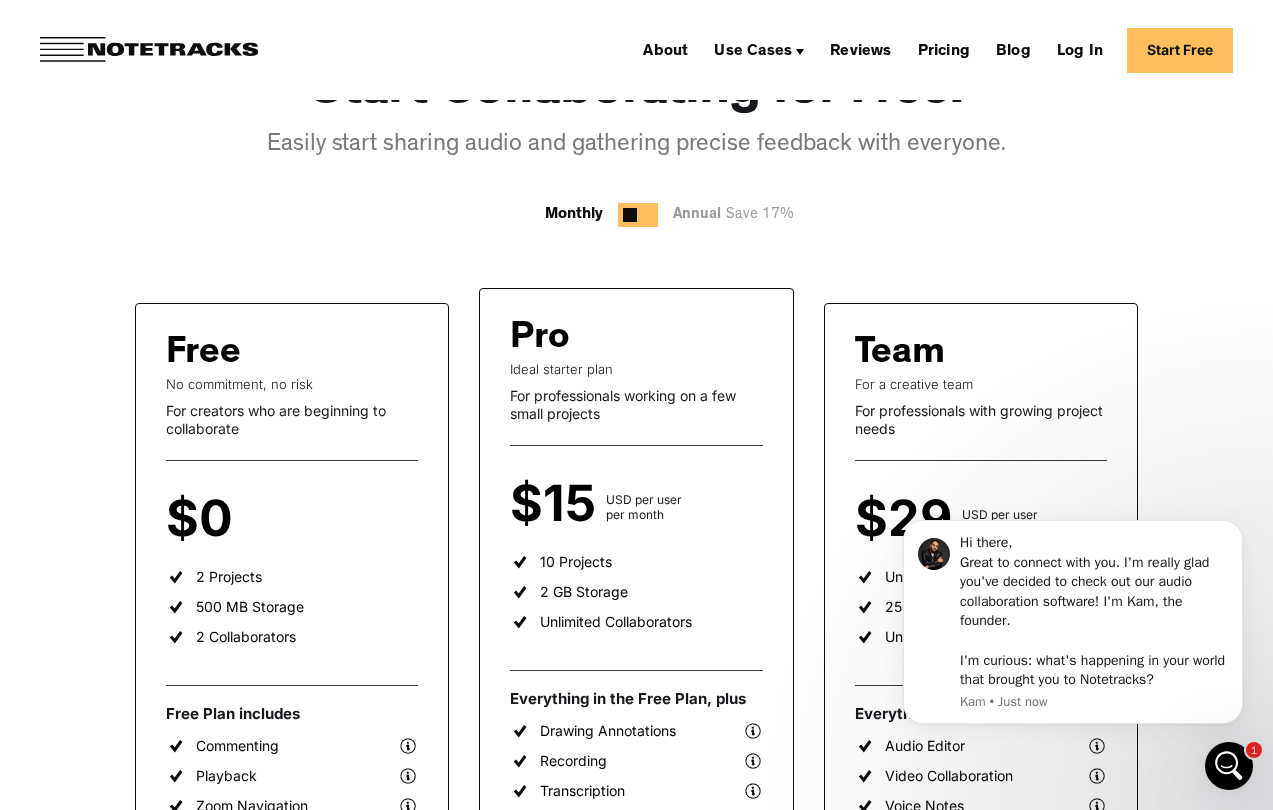 click on "Start Collaborating for Free. Easily start sharing audio and gathering precise feedback with everyone. Monthly Annual  Save 17% Free No commitment, no risk For creators who are beginning to collaborate $0 per user per month 2 Projects 500 MB Storage 2 Collaborators Free Plan includes Commenting Playback Zoom Navigation Sign up — it's Free Pro Ideal starter plan For professionals working on a few small projects $15 USD per user per month 10 Projects 2 GB Storage Unlimited Collaborators Everything in the Free Plan, plus Drawing Annotations Recording Transcription Notepad Start Free Team For a creative team For professionals with growing project needs $29 USD per user per month Unlimited Projects 250 GB Storage Unlimited Collaborators Everything in the Pro Plan, plus Audio Editor Video Collaboration Voice Notes Start Free Free No commitment, no risk For creators who are beginning to collaborate $0 USD per user annually 2 Projects 500 MB Storage 2 Collaborators Free Plan includes Commenting Playback Pro $149" at bounding box center (636, 820) 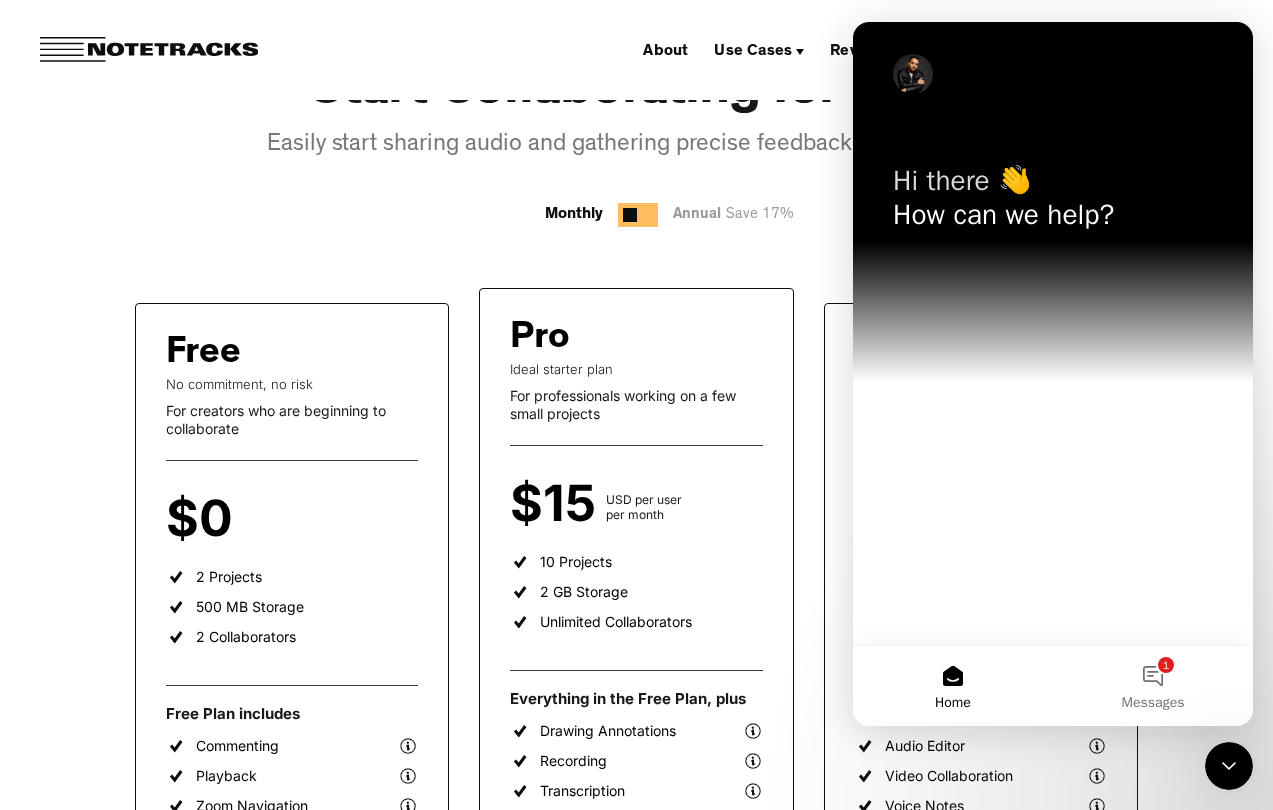click at bounding box center [1229, 766] 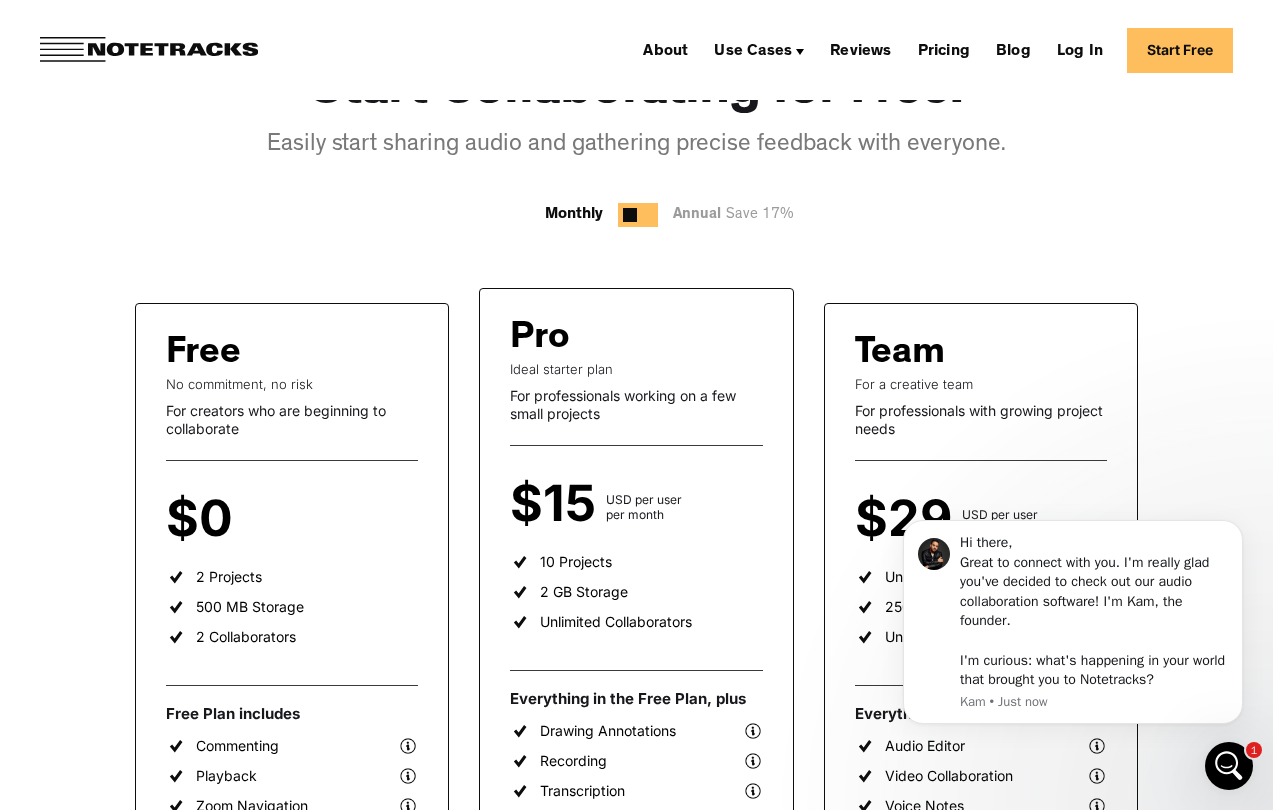 scroll, scrollTop: 0, scrollLeft: 0, axis: both 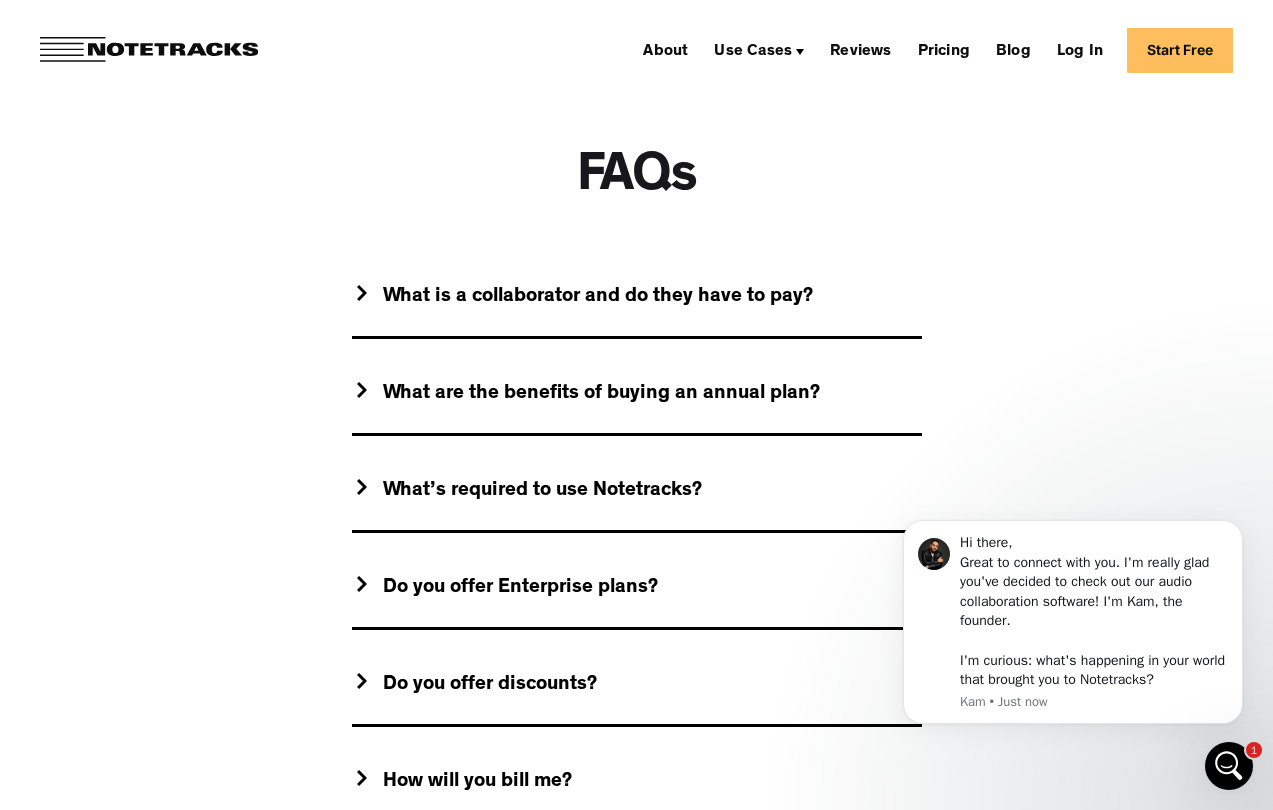 click on "What is a collaborator and do they have to pay?" at bounding box center [598, 297] 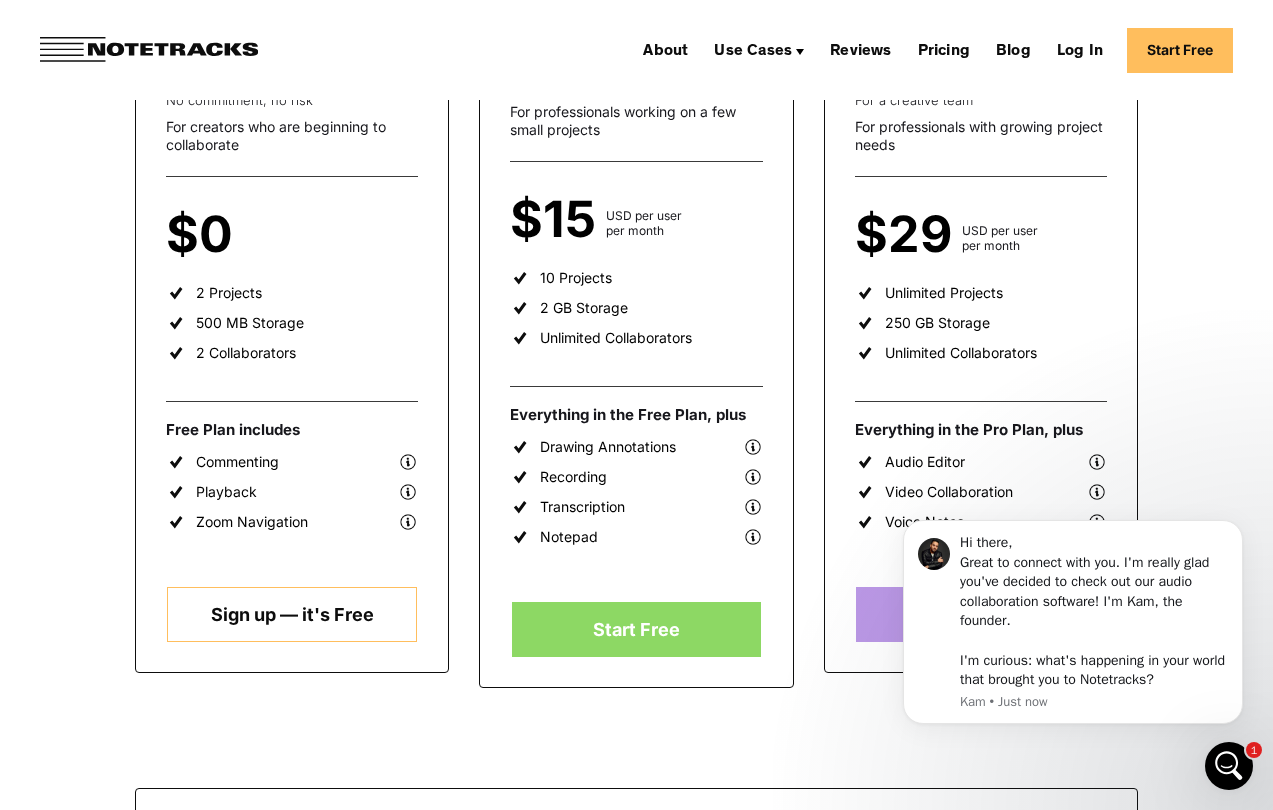 scroll, scrollTop: 283, scrollLeft: 0, axis: vertical 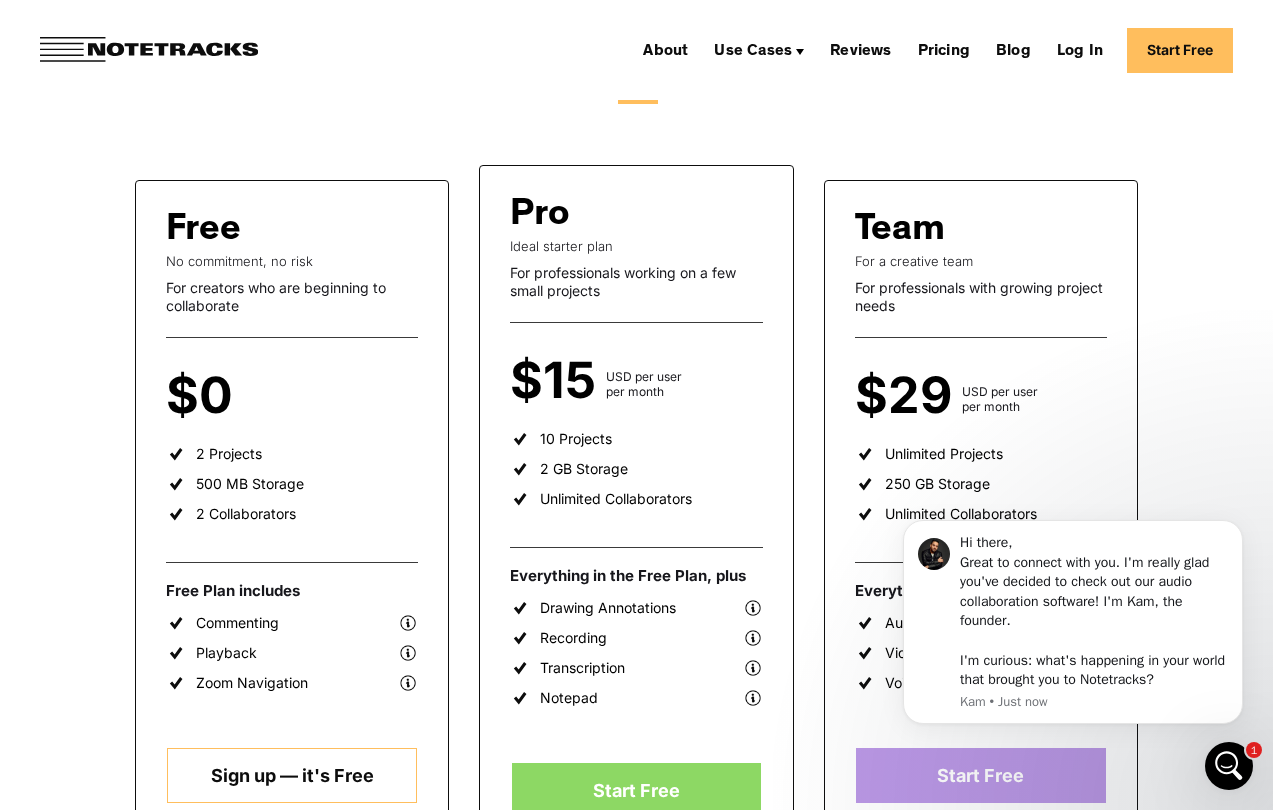 click 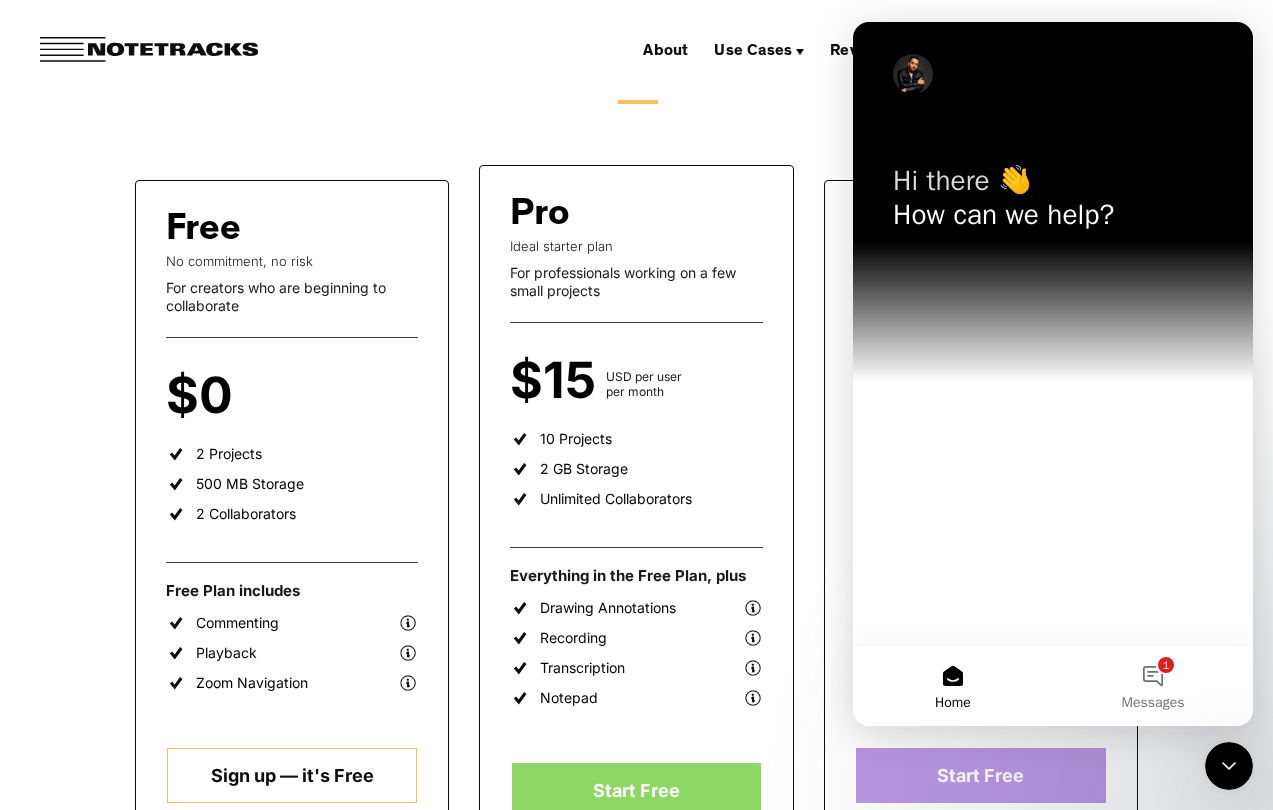 click 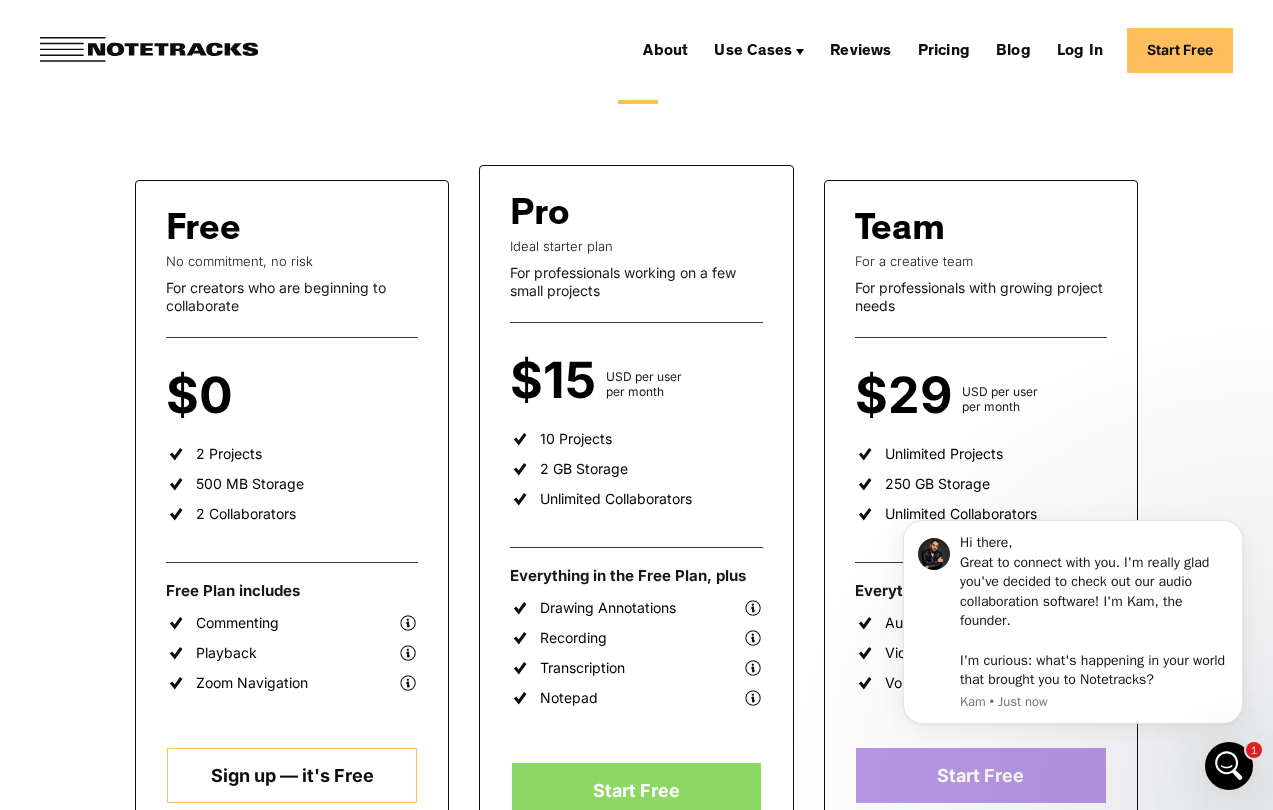 scroll, scrollTop: 0, scrollLeft: 0, axis: both 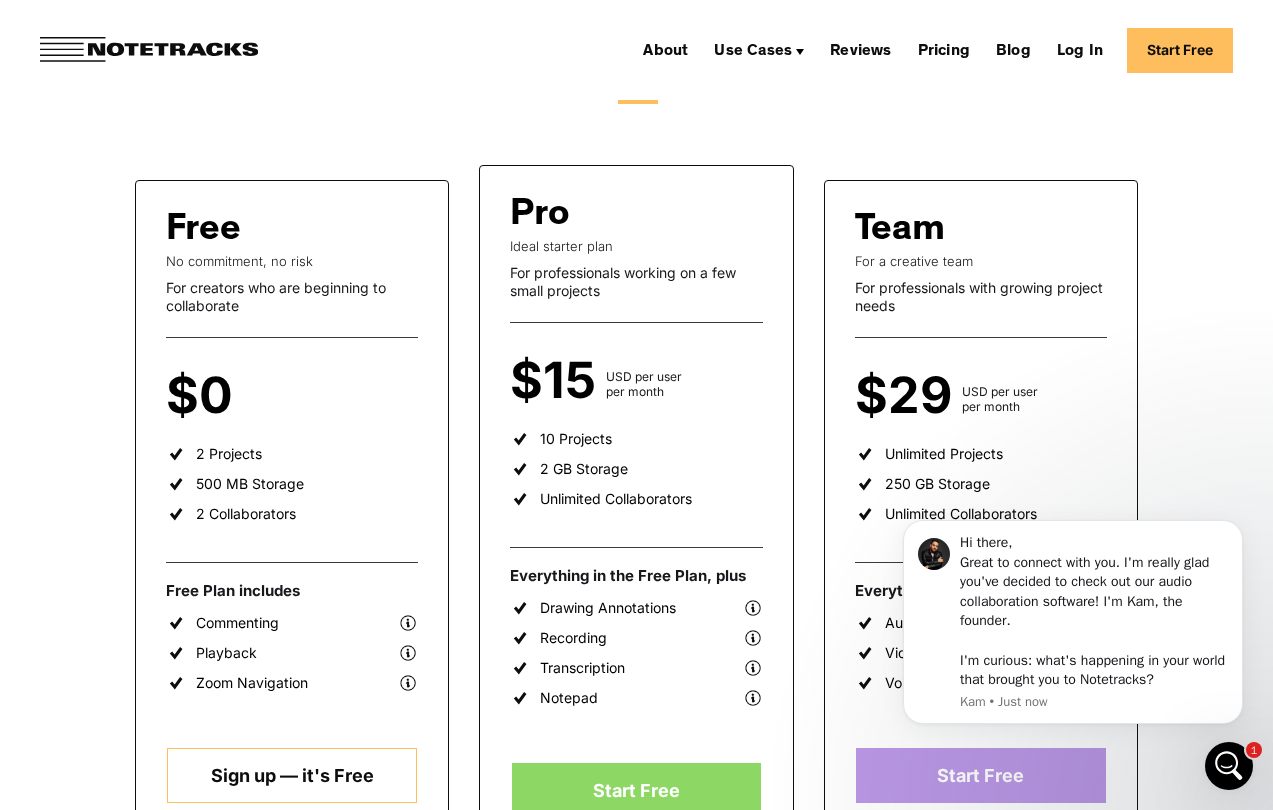 click 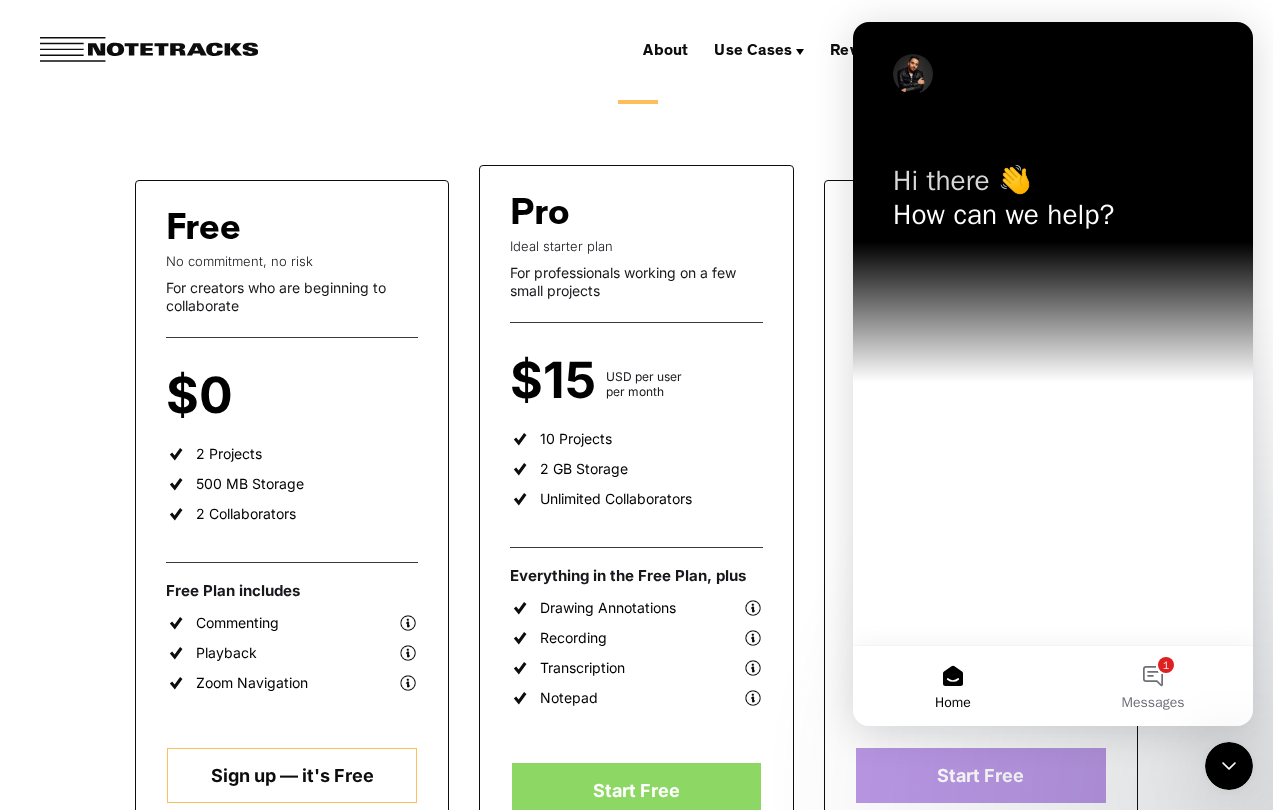 click 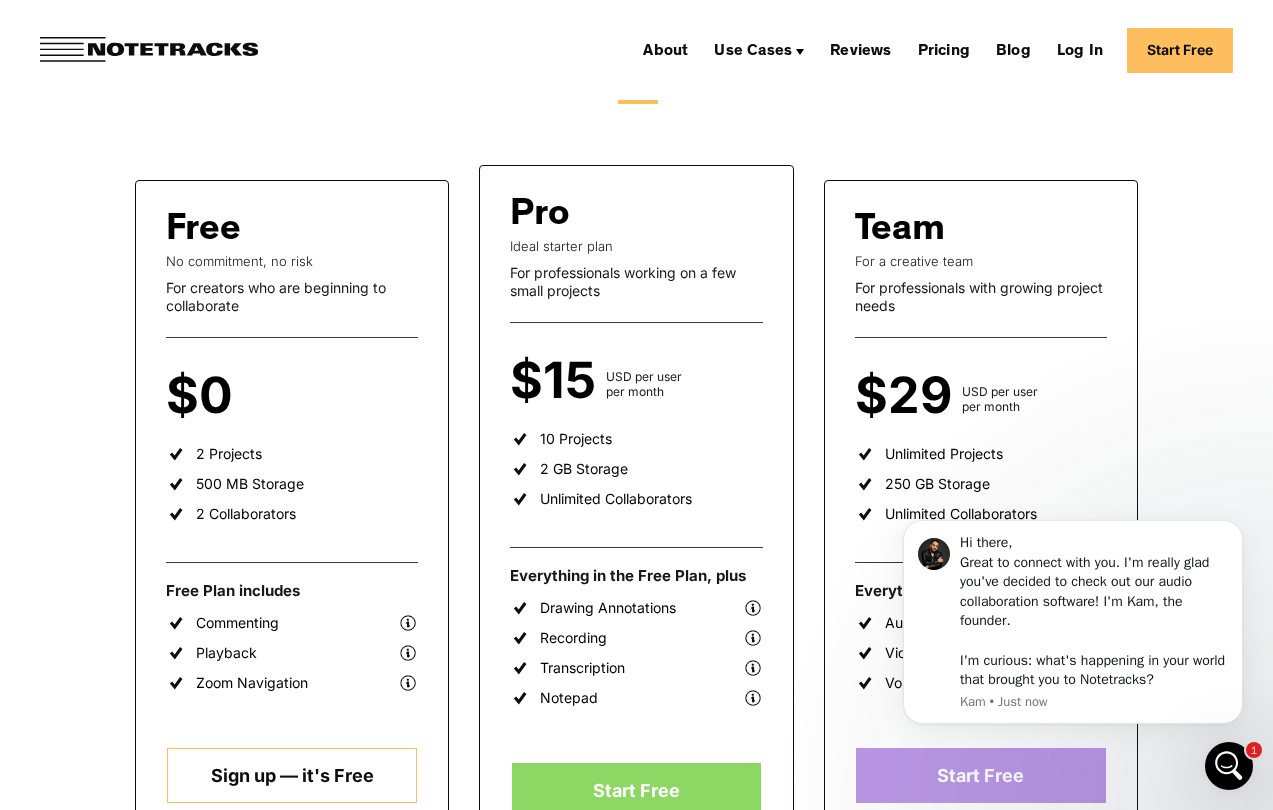 scroll, scrollTop: 0, scrollLeft: 0, axis: both 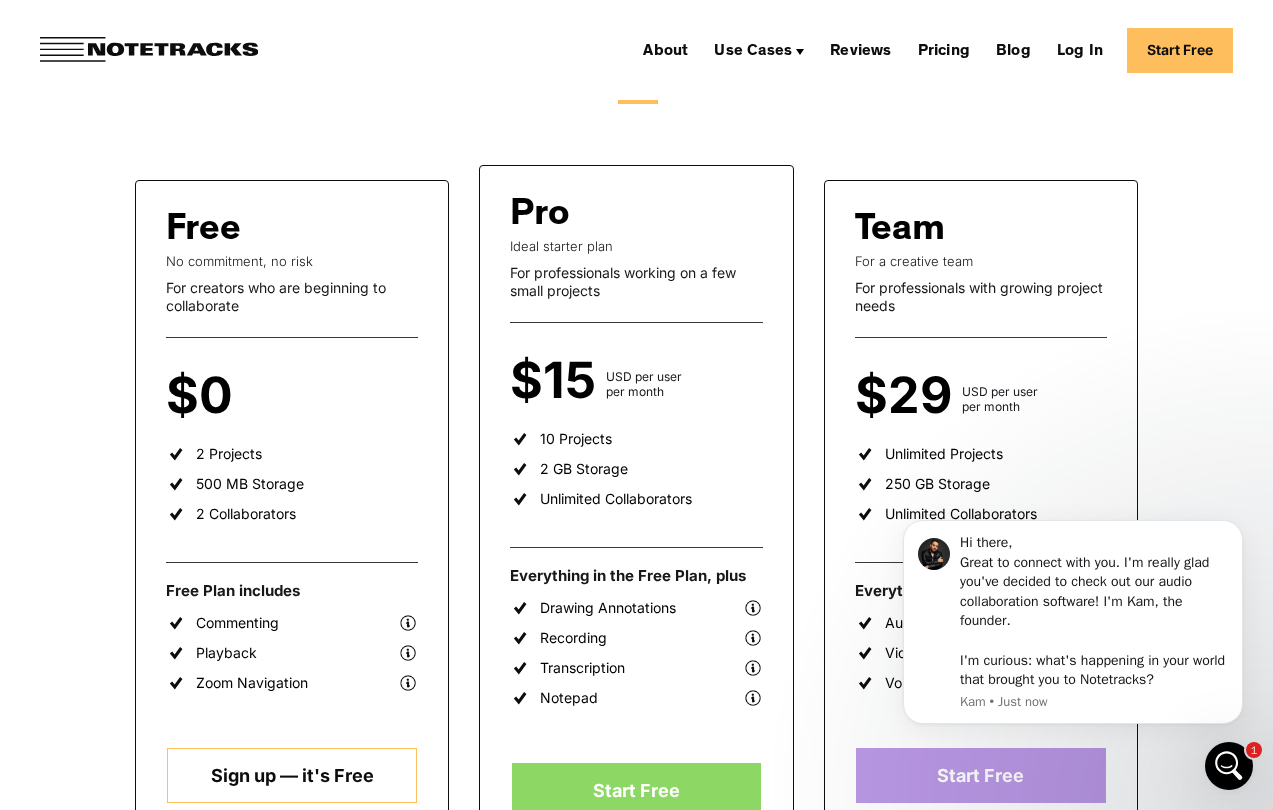 click on "Start Collaborating for Free. Easily start sharing audio and gathering precise feedback with everyone. Monthly Annual  Save 17% Free No commitment, no risk For creators who are beginning to collaborate $0 per user per month 2 Projects 500 MB Storage 2 Collaborators Free Plan includes Commenting Playback Zoom Navigation Sign up — it's Free Pro Ideal starter plan For professionals working on a few small projects $15 USD per user per month 10 Projects 2 GB Storage Unlimited Collaborators Everything in the Free Plan, plus Drawing Annotations Recording Transcription Notepad Start Free Team For a creative team For professionals with growing project needs $29 USD per user per month Unlimited Projects 250 GB Storage Unlimited Collaborators Everything in the Pro Plan, plus Audio Editor Video Collaboration Voice Notes Start Free Free No commitment, no risk For creators who are beginning to collaborate $0 USD per user annually 2 Projects 500 MB Storage 2 Collaborators Free Plan includes Commenting Playback Pro $149" at bounding box center [636, 697] 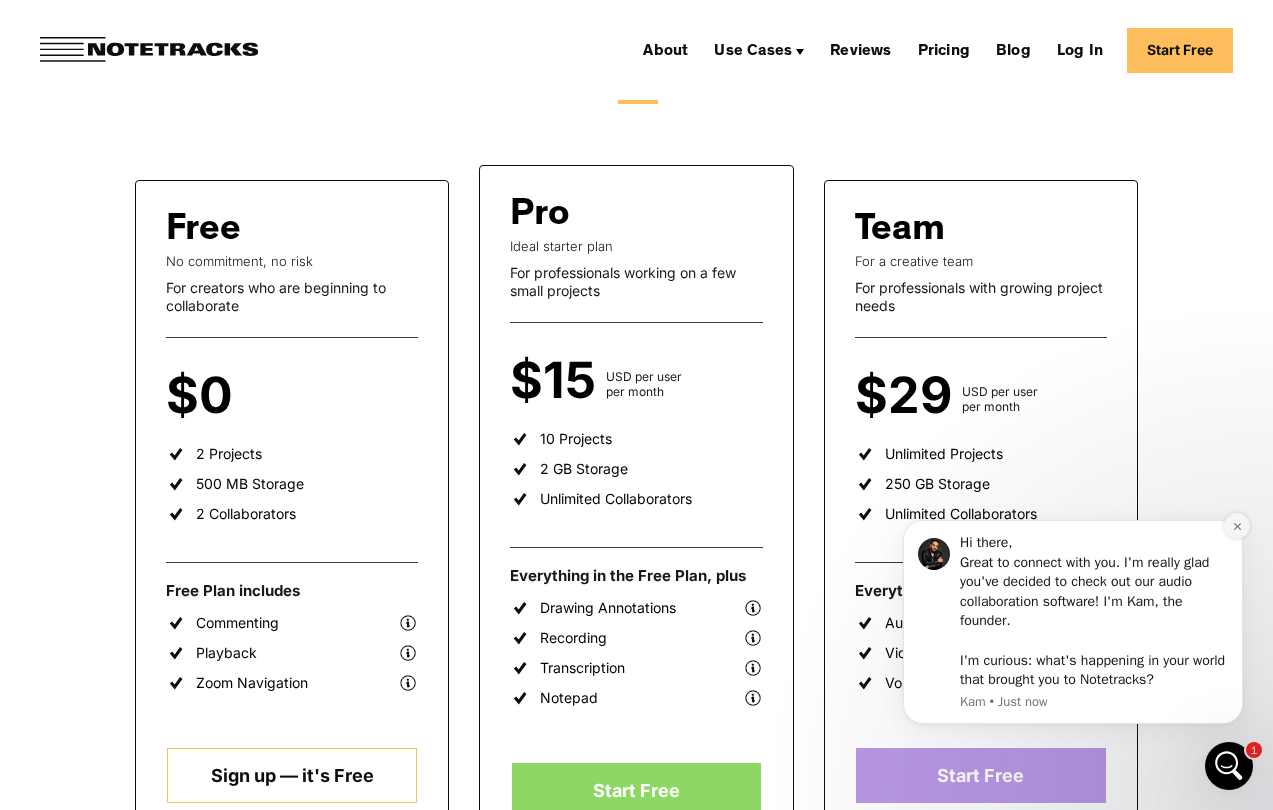 click 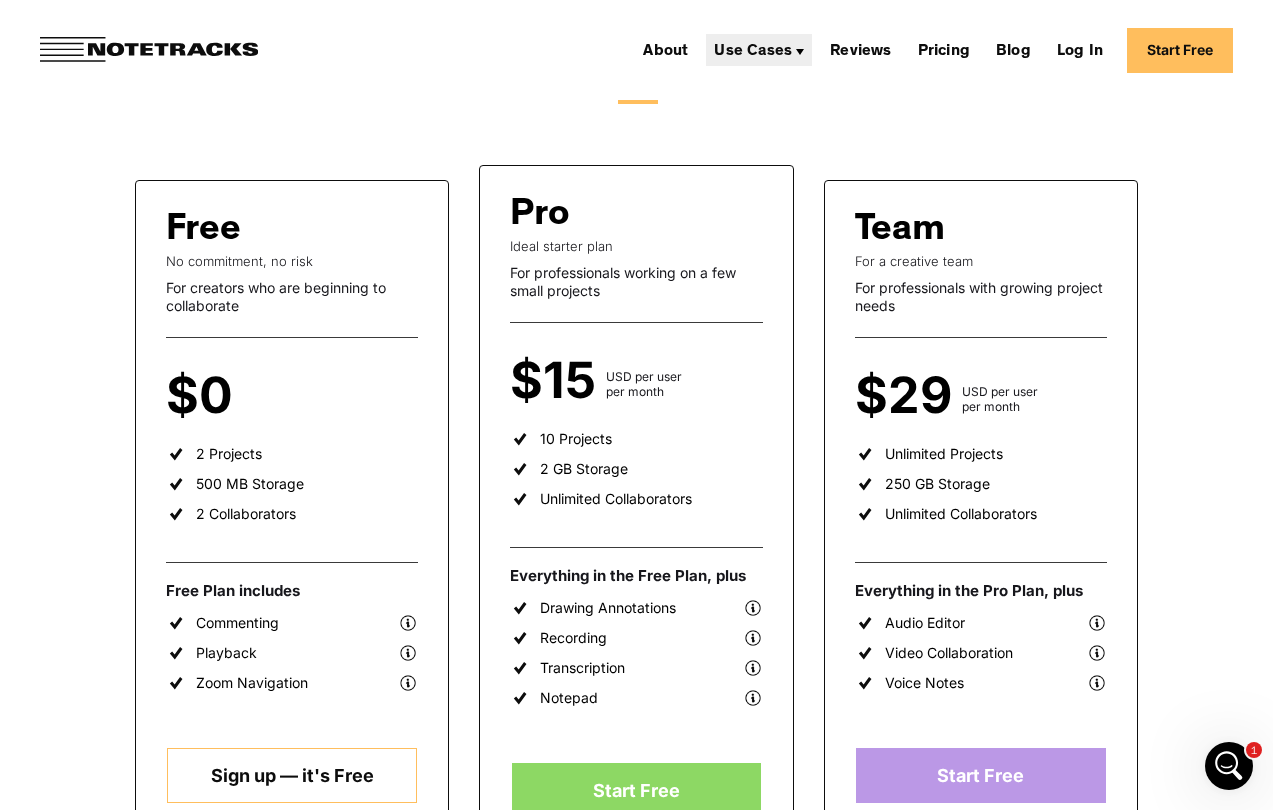 click on "Use Cases" at bounding box center (753, 52) 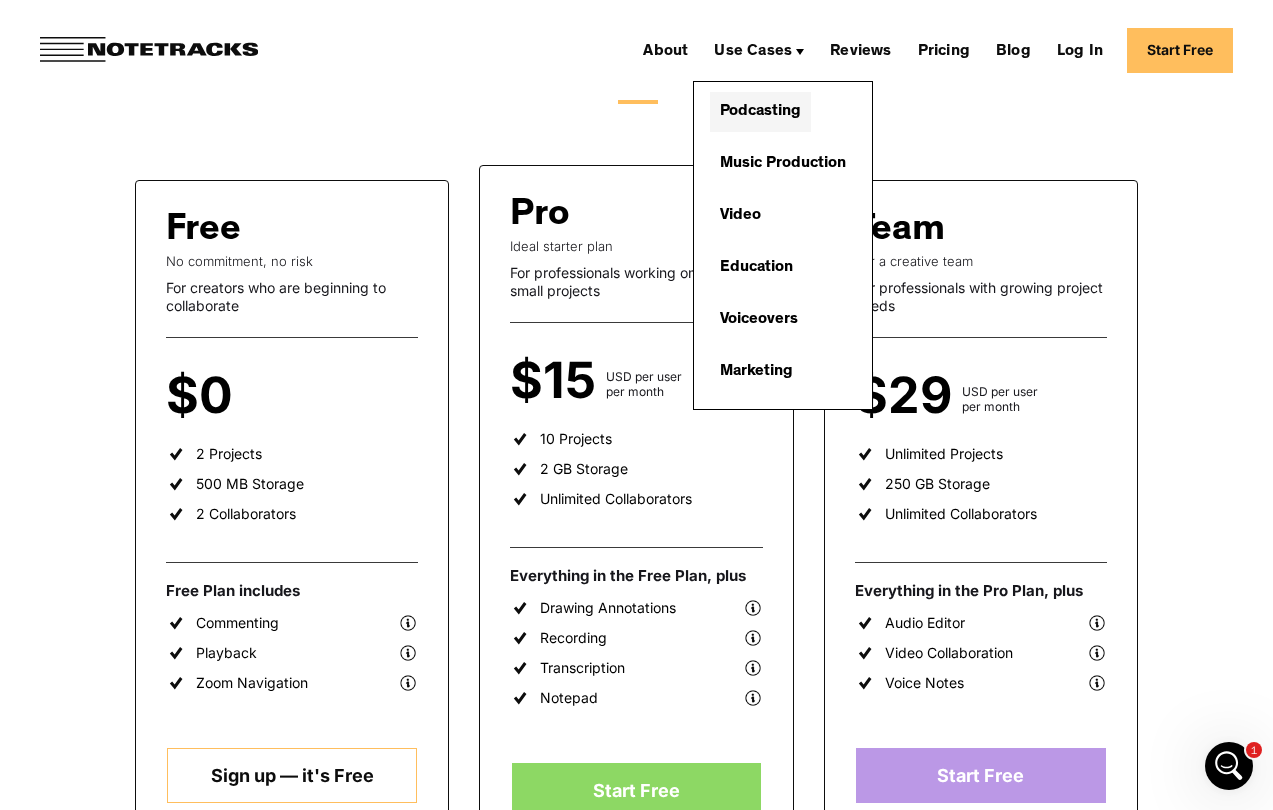 click on "Podcasting" at bounding box center [760, 112] 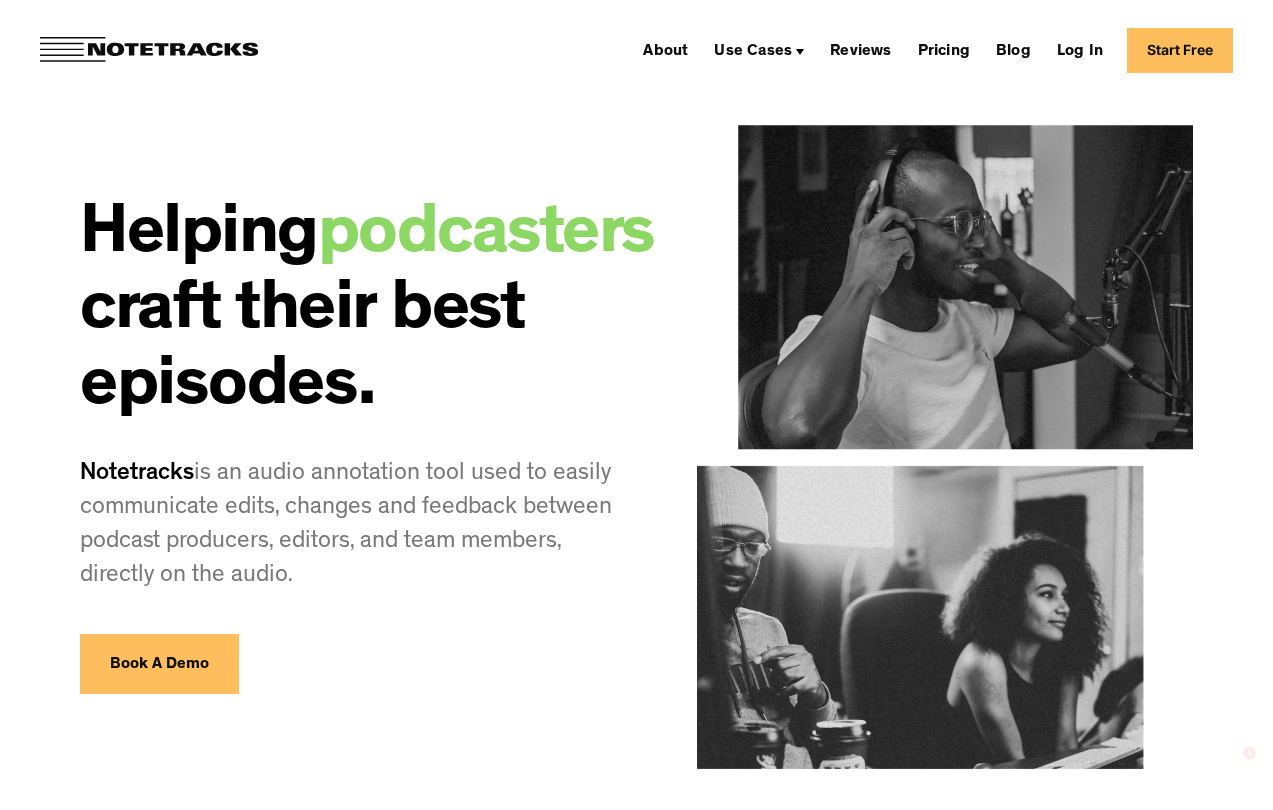 scroll, scrollTop: 693, scrollLeft: 0, axis: vertical 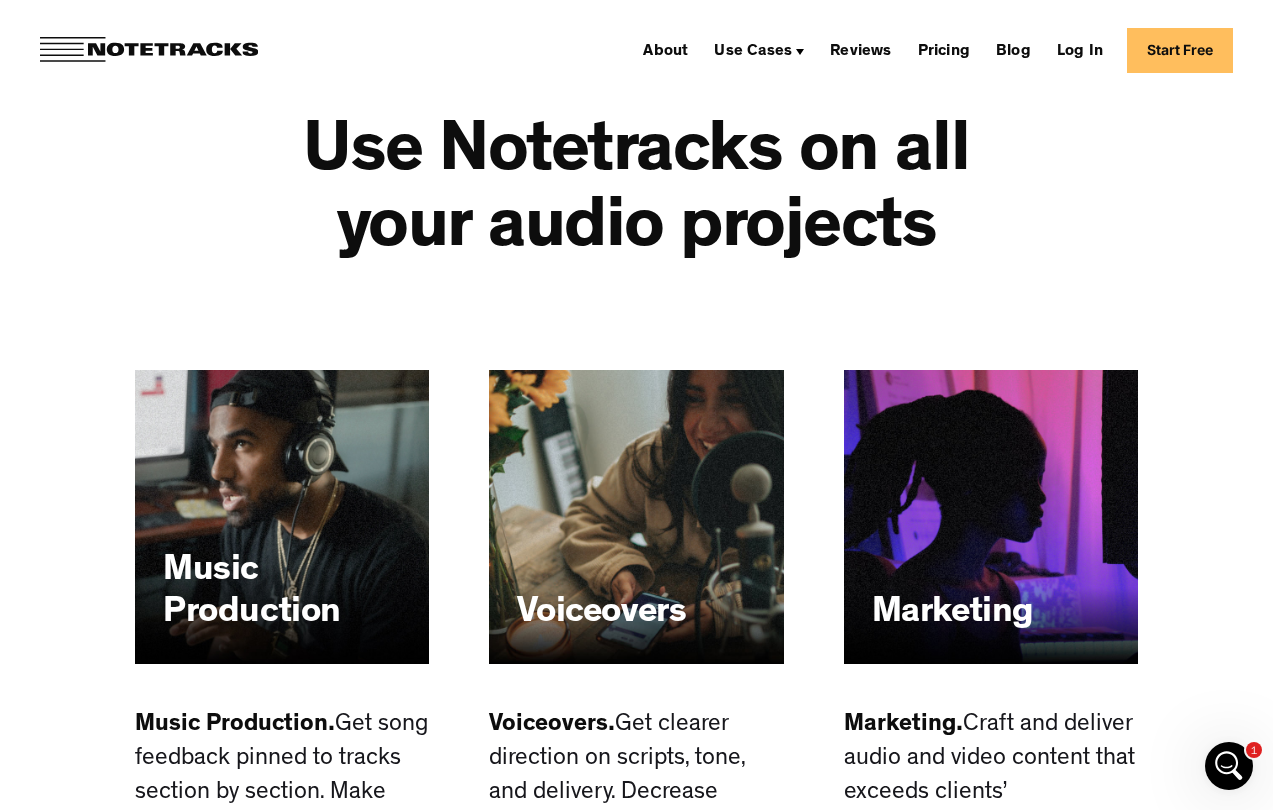 click on "Start Free" at bounding box center (1180, 50) 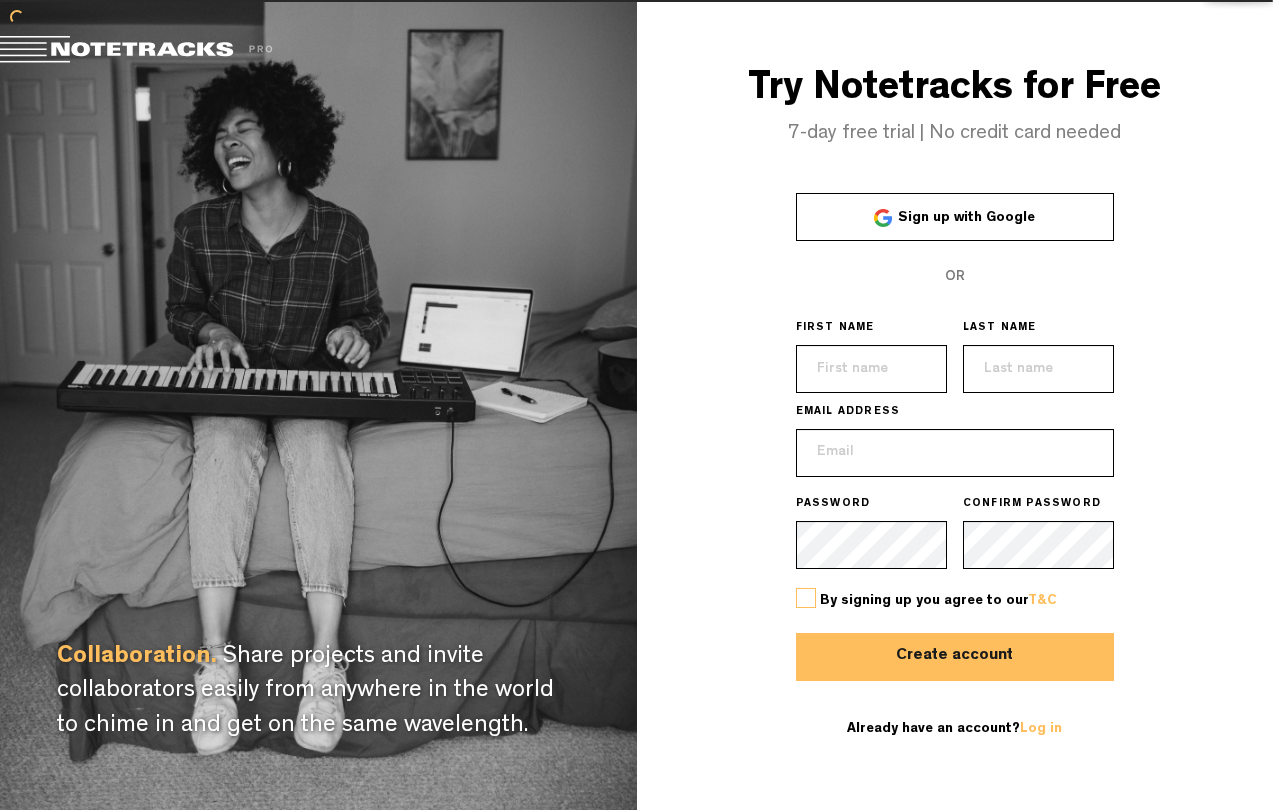 scroll, scrollTop: 0, scrollLeft: 0, axis: both 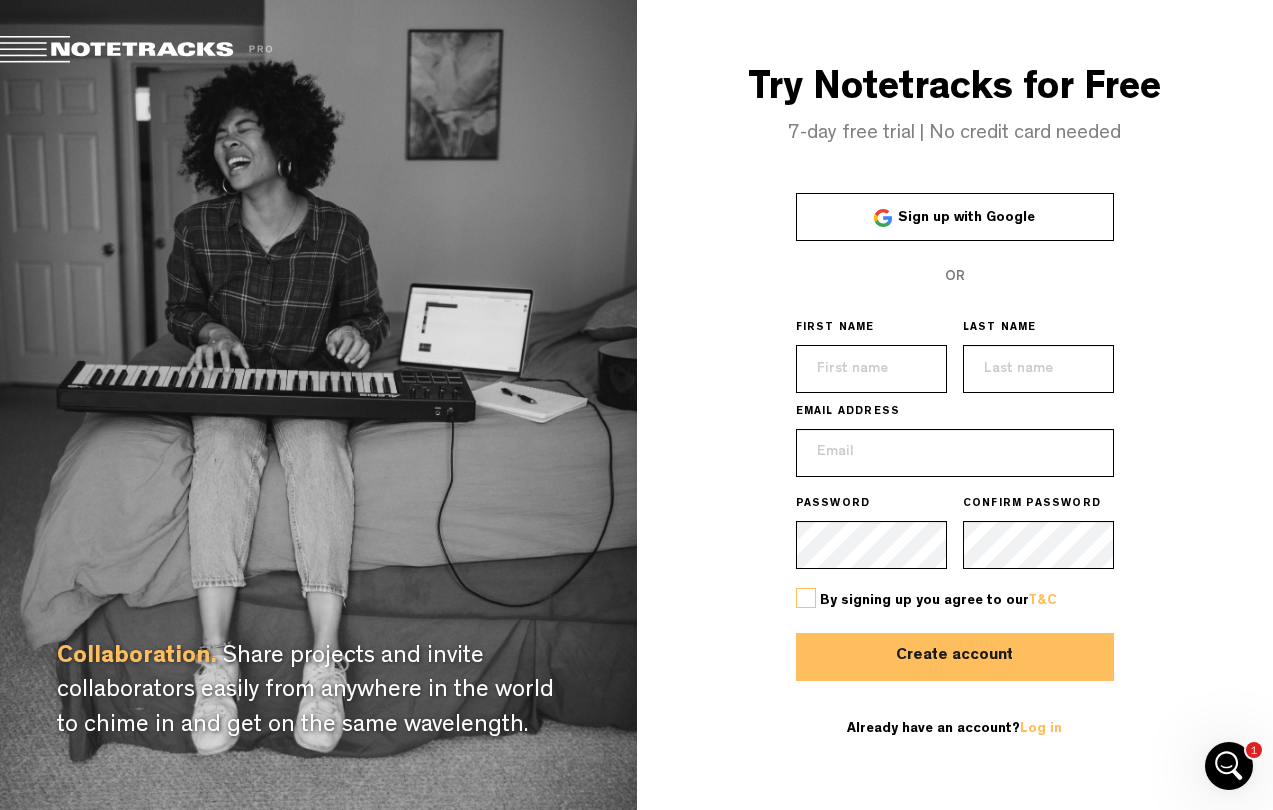 click at bounding box center (871, 369) 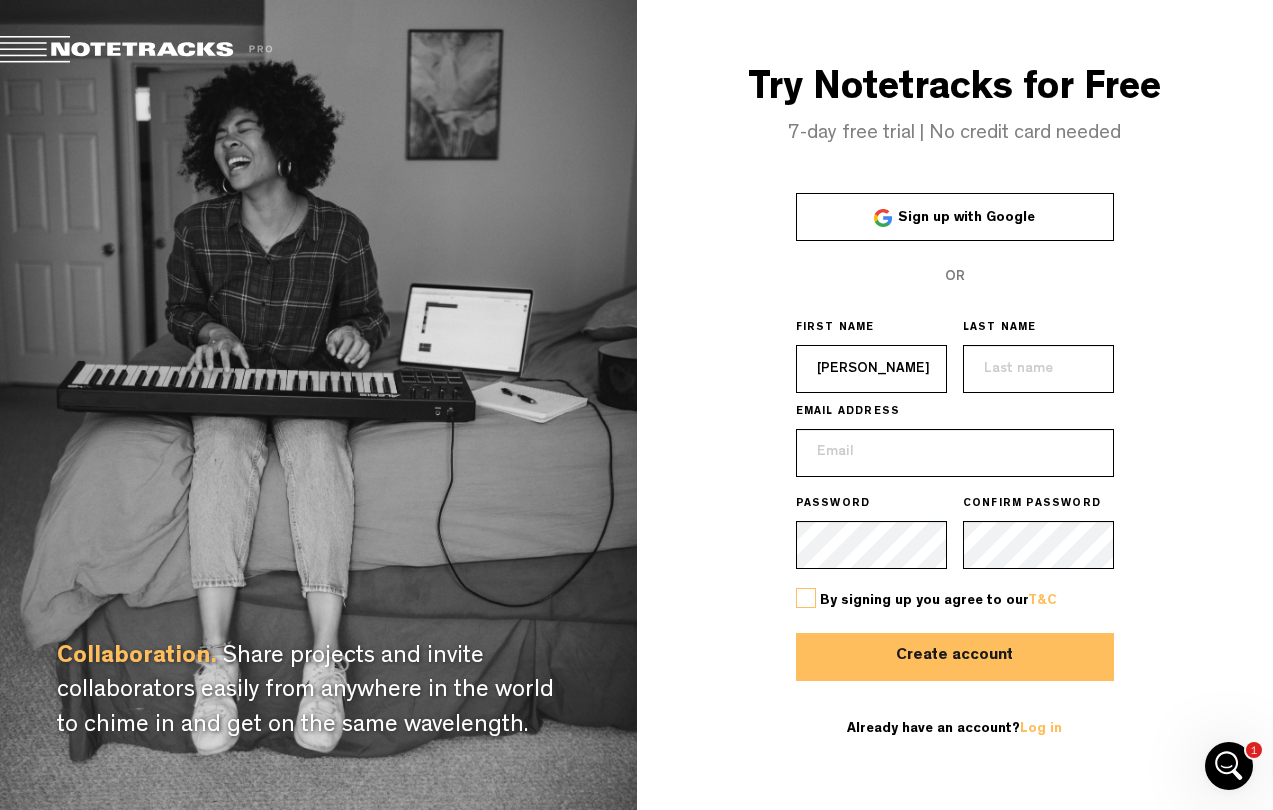 type on "Daniel" 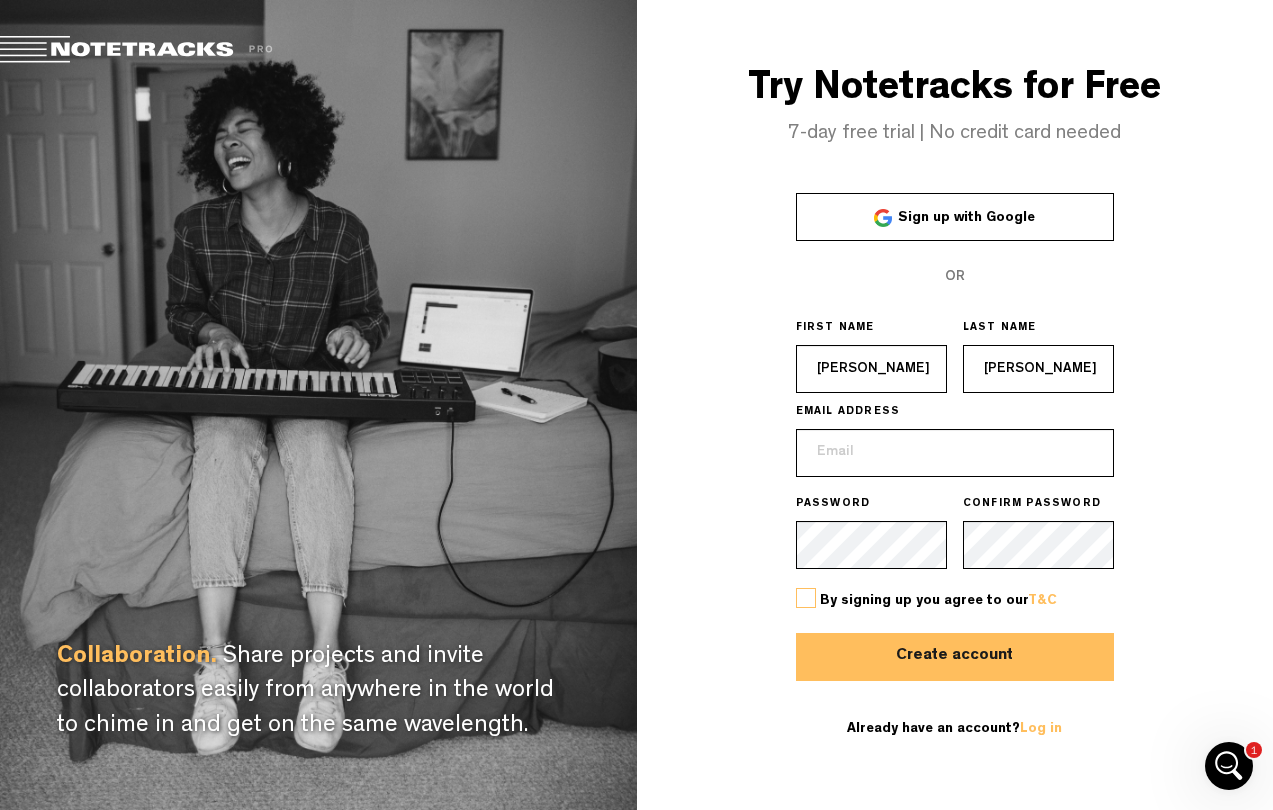 type on "Norman" 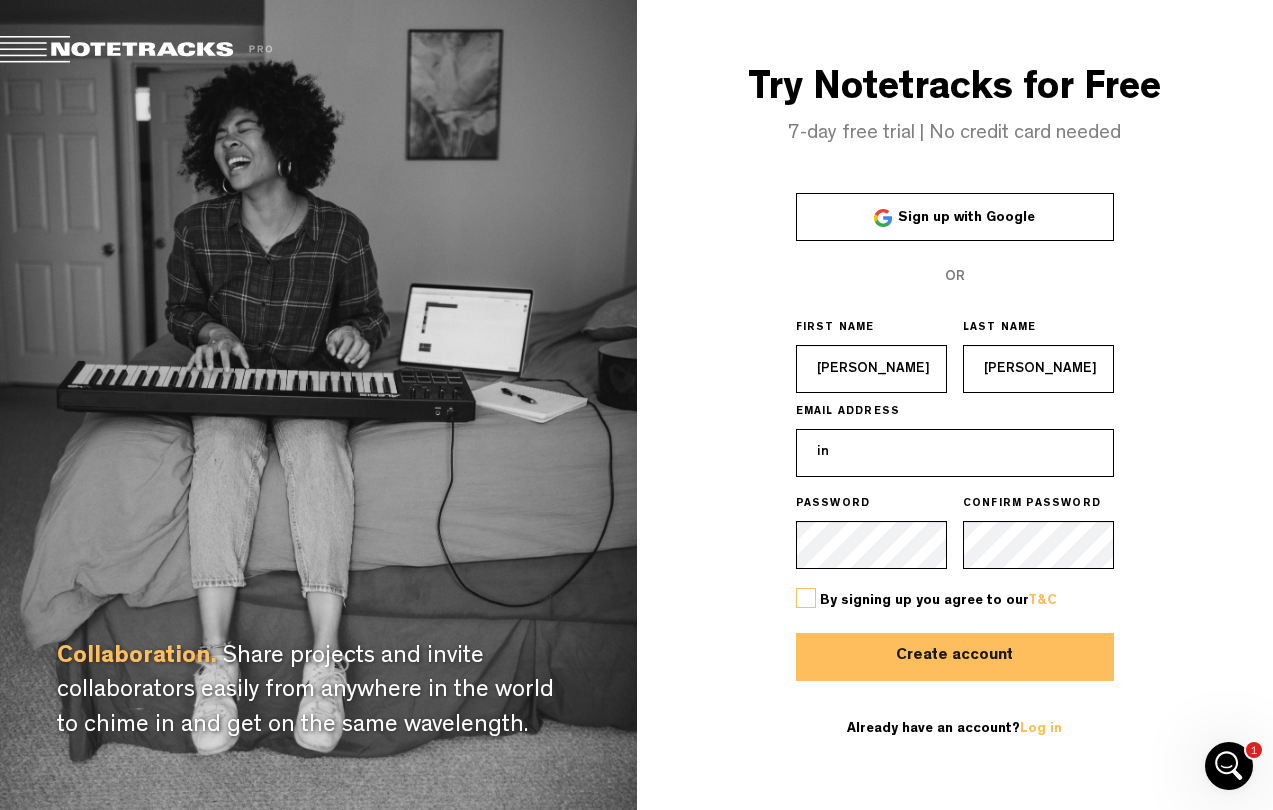 type on "[EMAIL_ADDRESS][DOMAIN_NAME]" 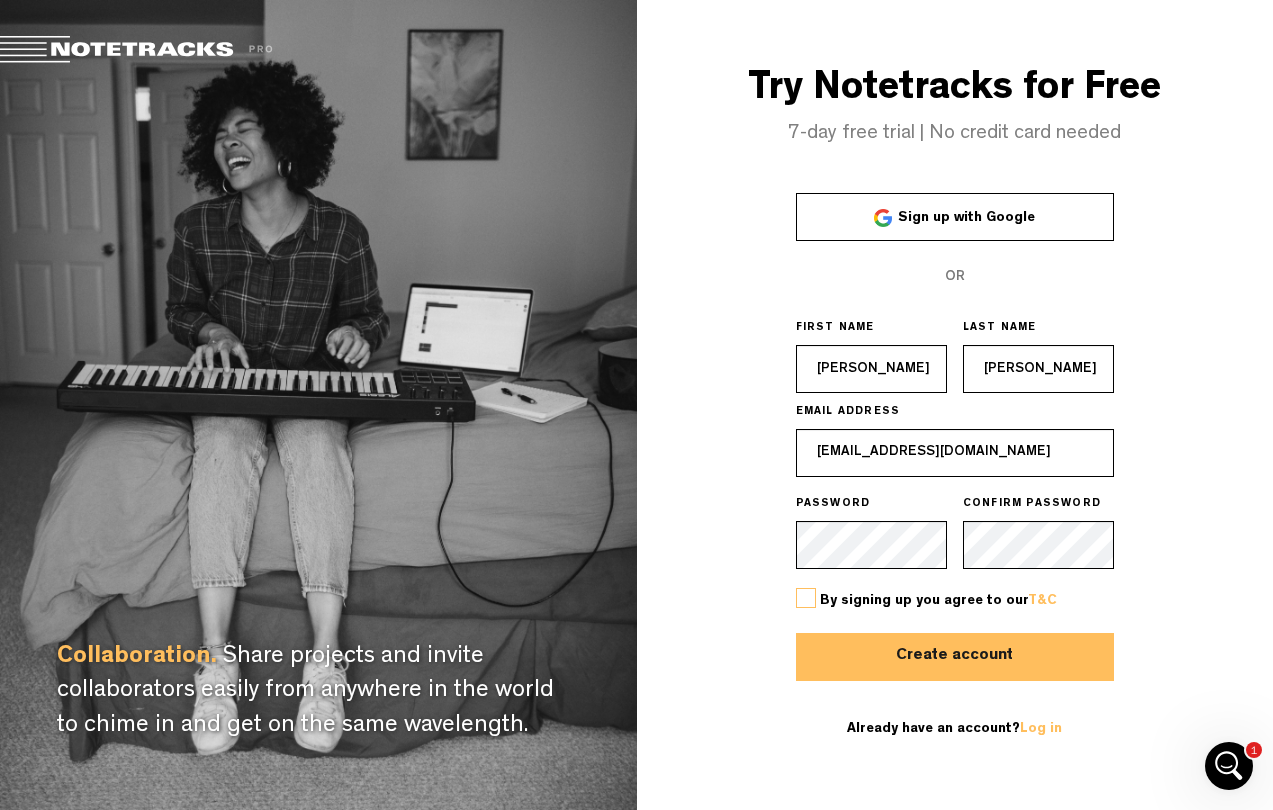 click at bounding box center [806, 598] 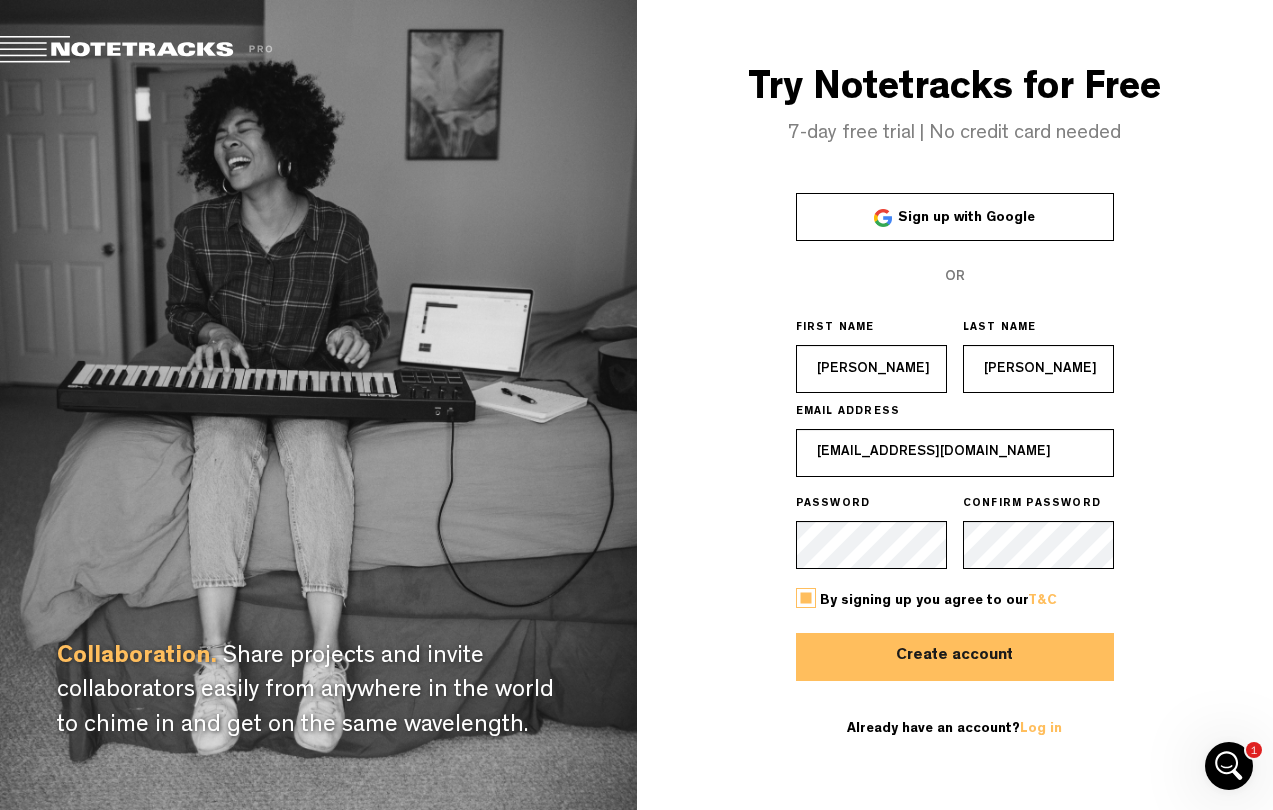 click on "Create account" at bounding box center [955, 657] 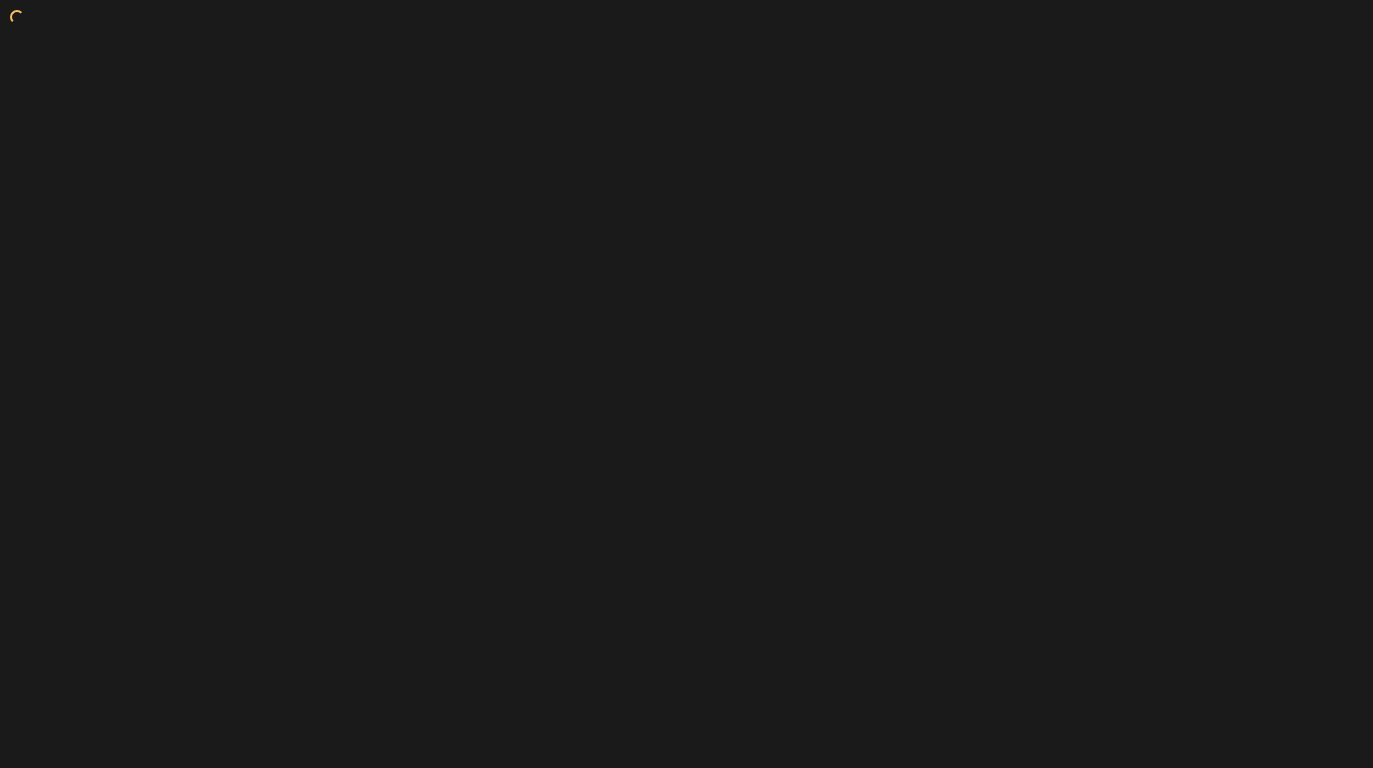 scroll, scrollTop: 0, scrollLeft: 0, axis: both 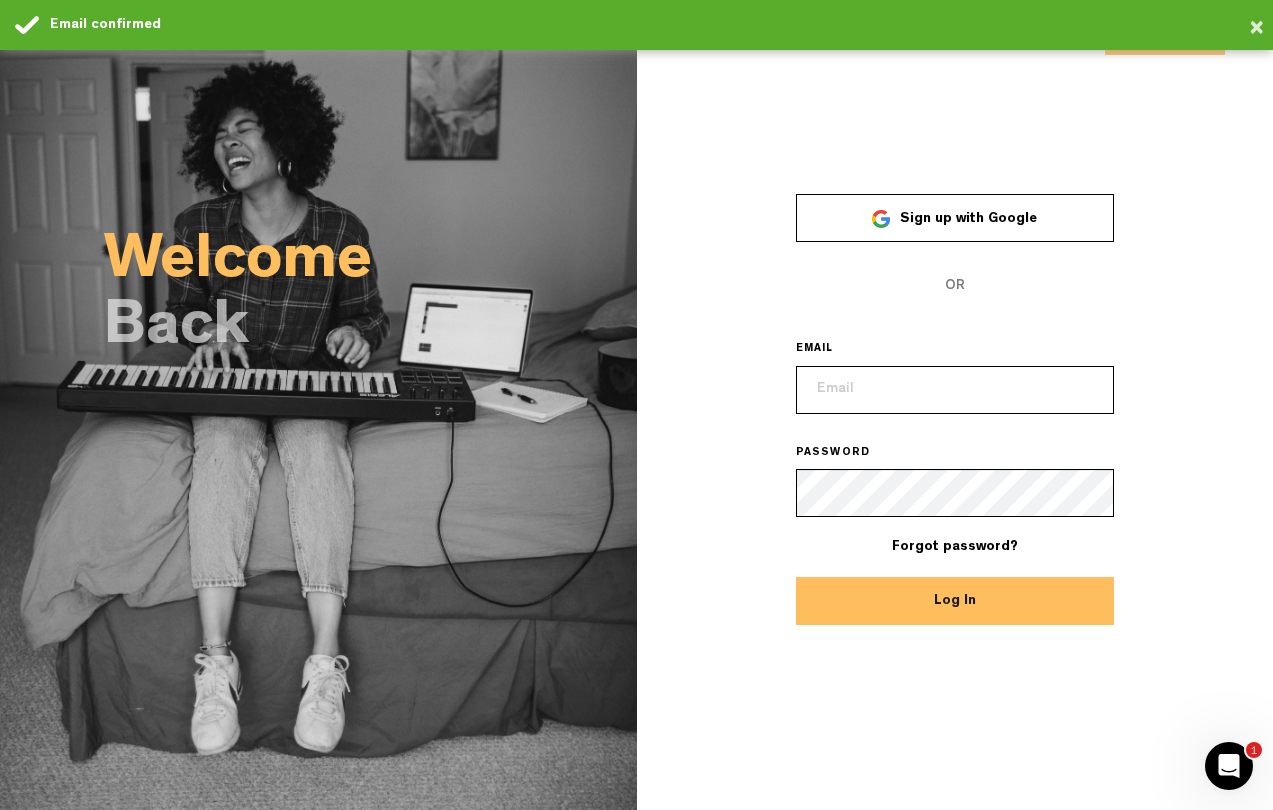 type on "[EMAIL_ADDRESS][DOMAIN_NAME]" 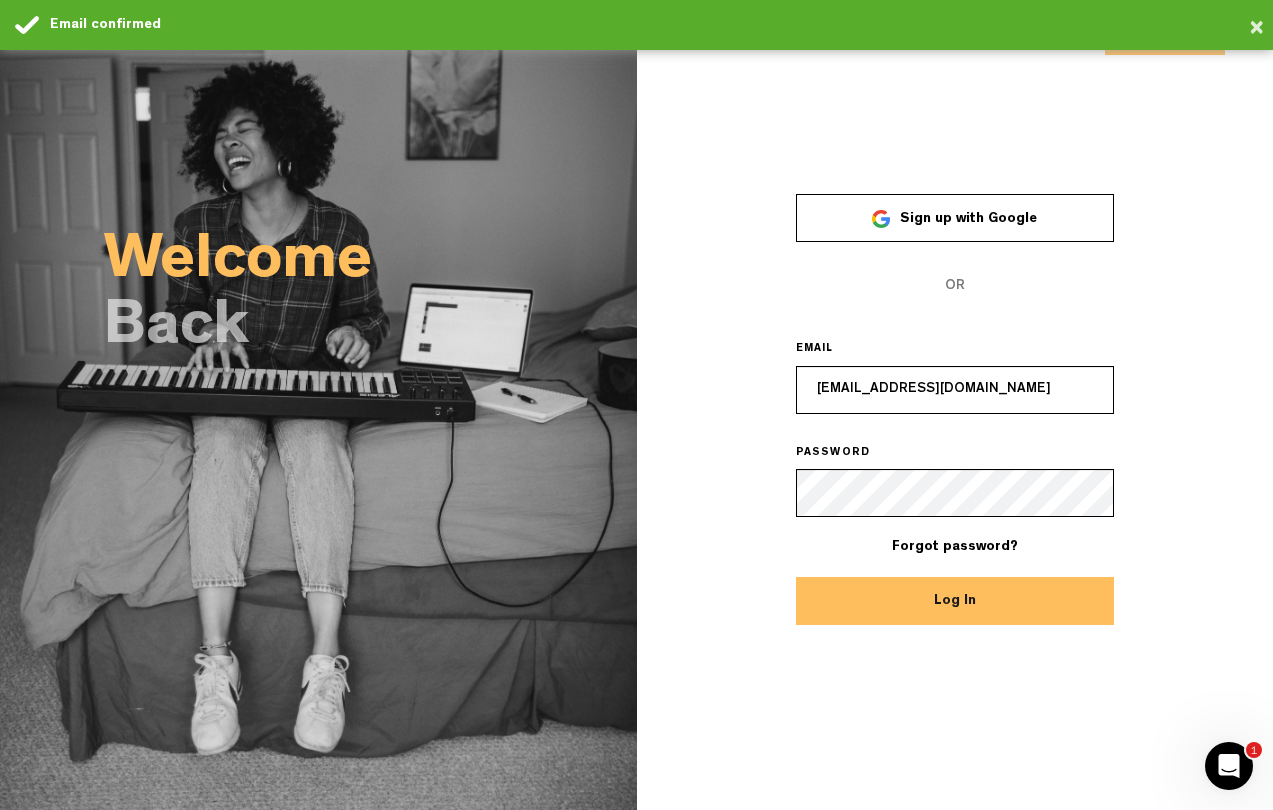 click on "Log In" at bounding box center [955, 601] 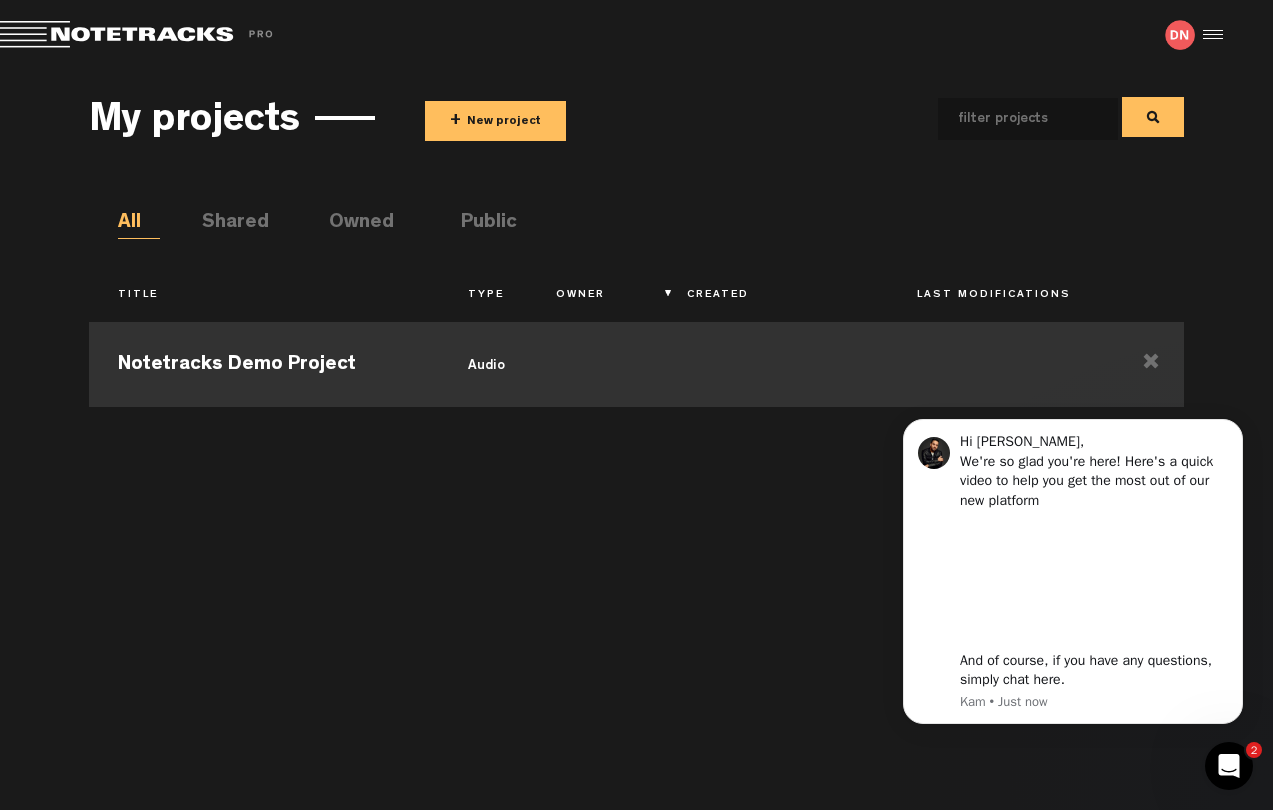 scroll, scrollTop: 0, scrollLeft: 0, axis: both 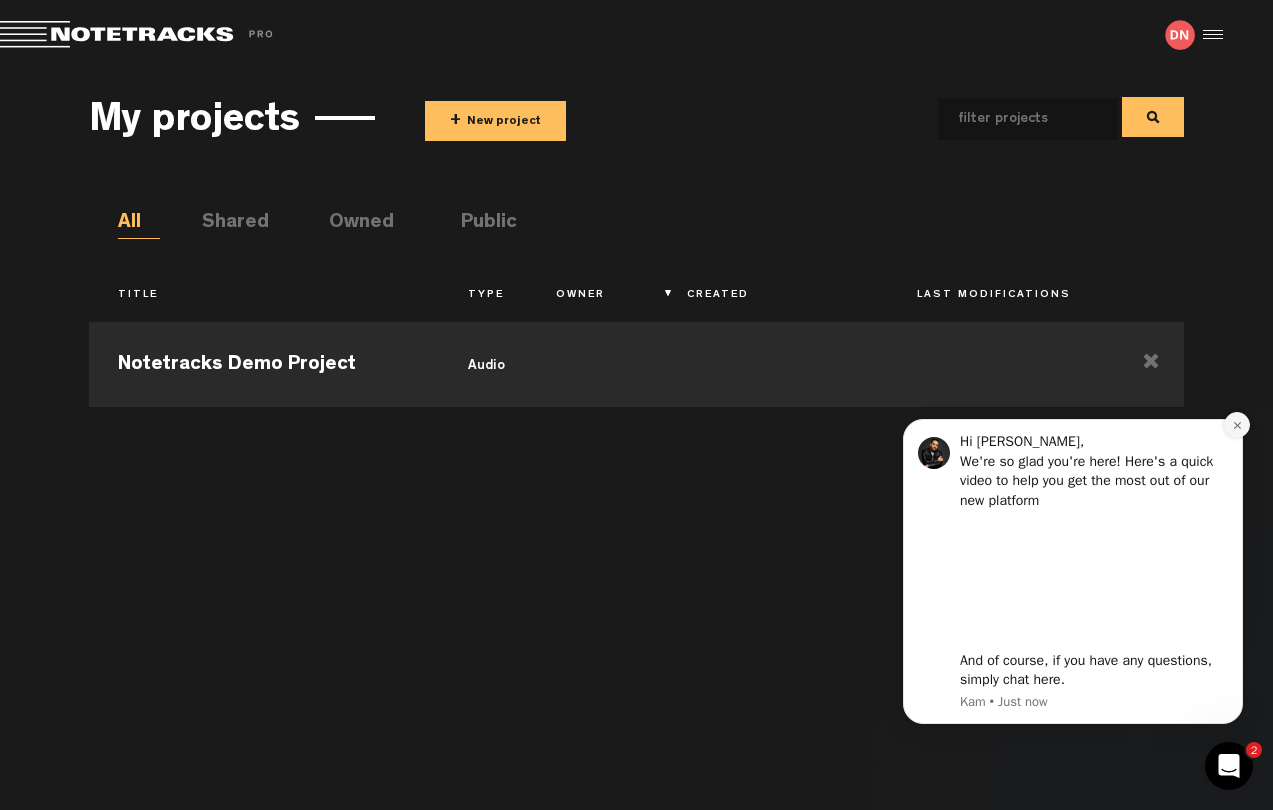 click 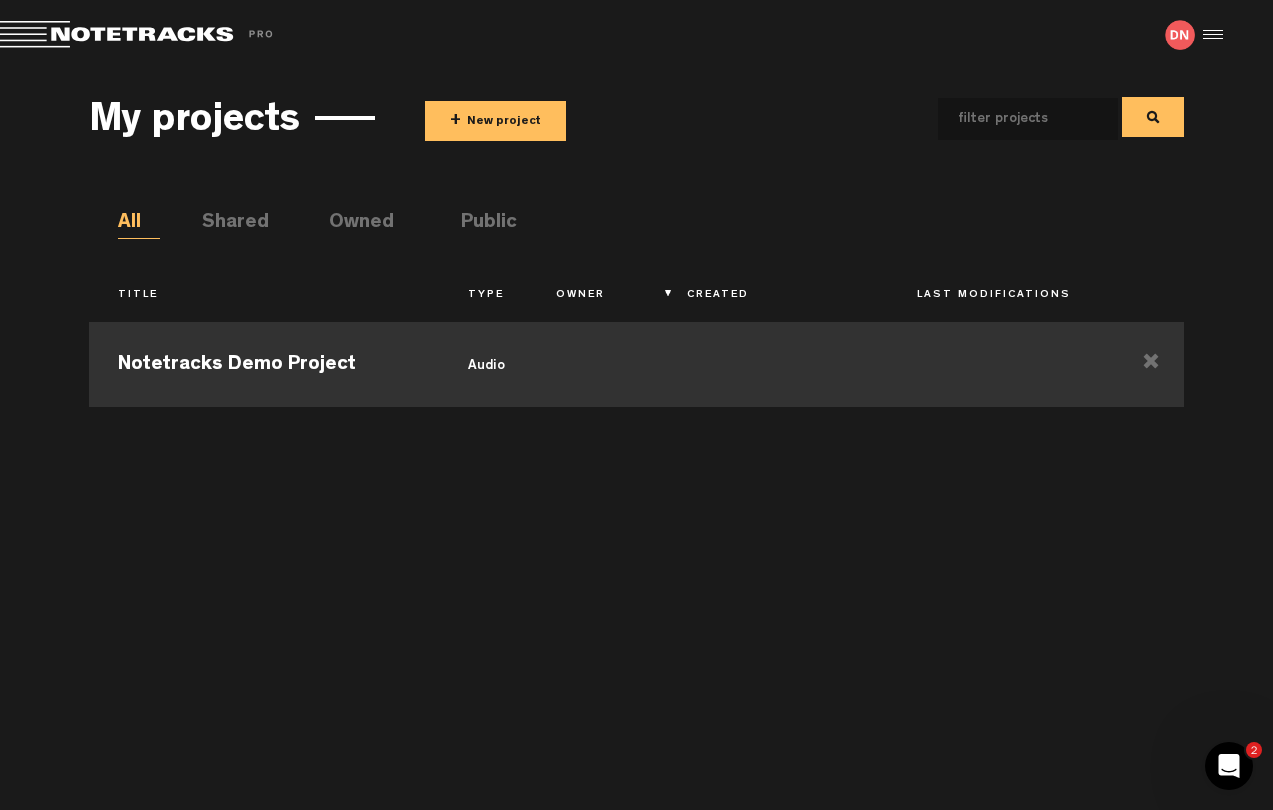 click on "Notetracks Demo Project" at bounding box center (264, 362) 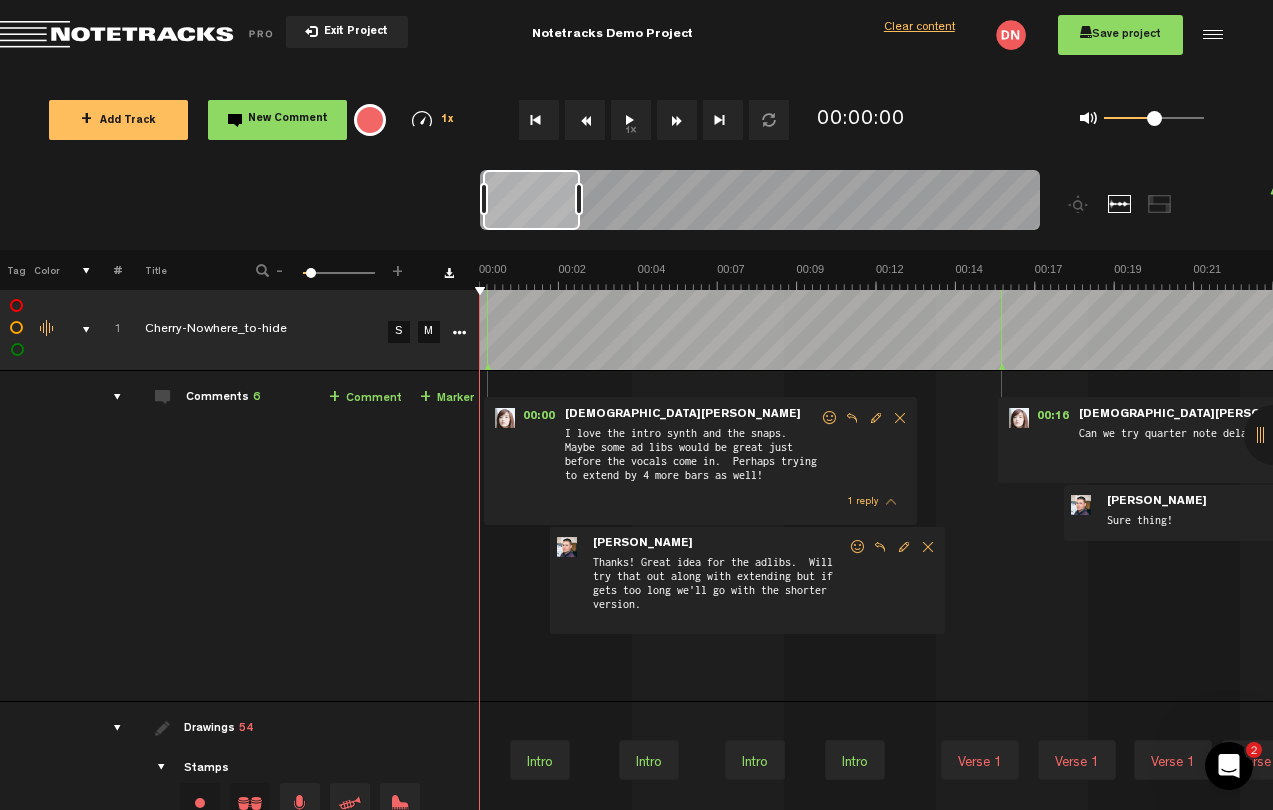 scroll, scrollTop: 0, scrollLeft: 480, axis: horizontal 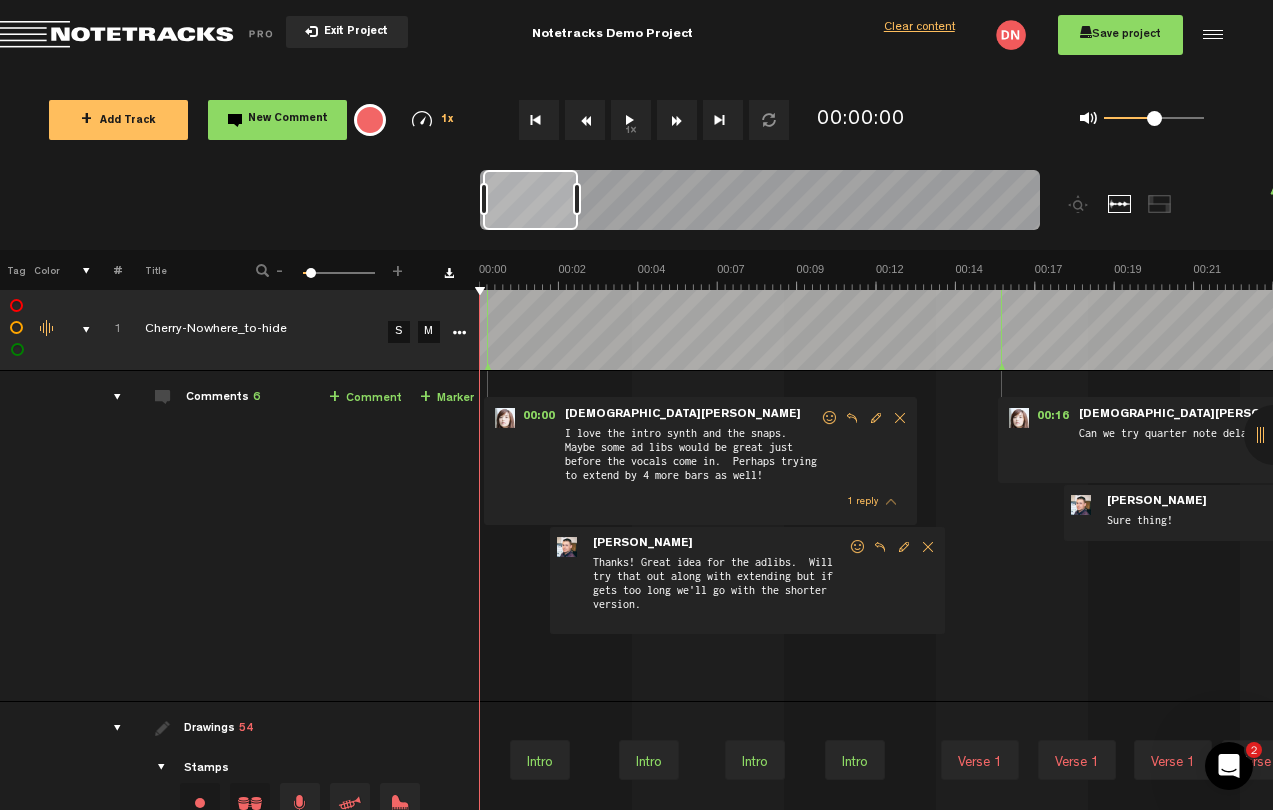 click on "Exit Project" at bounding box center [353, 32] 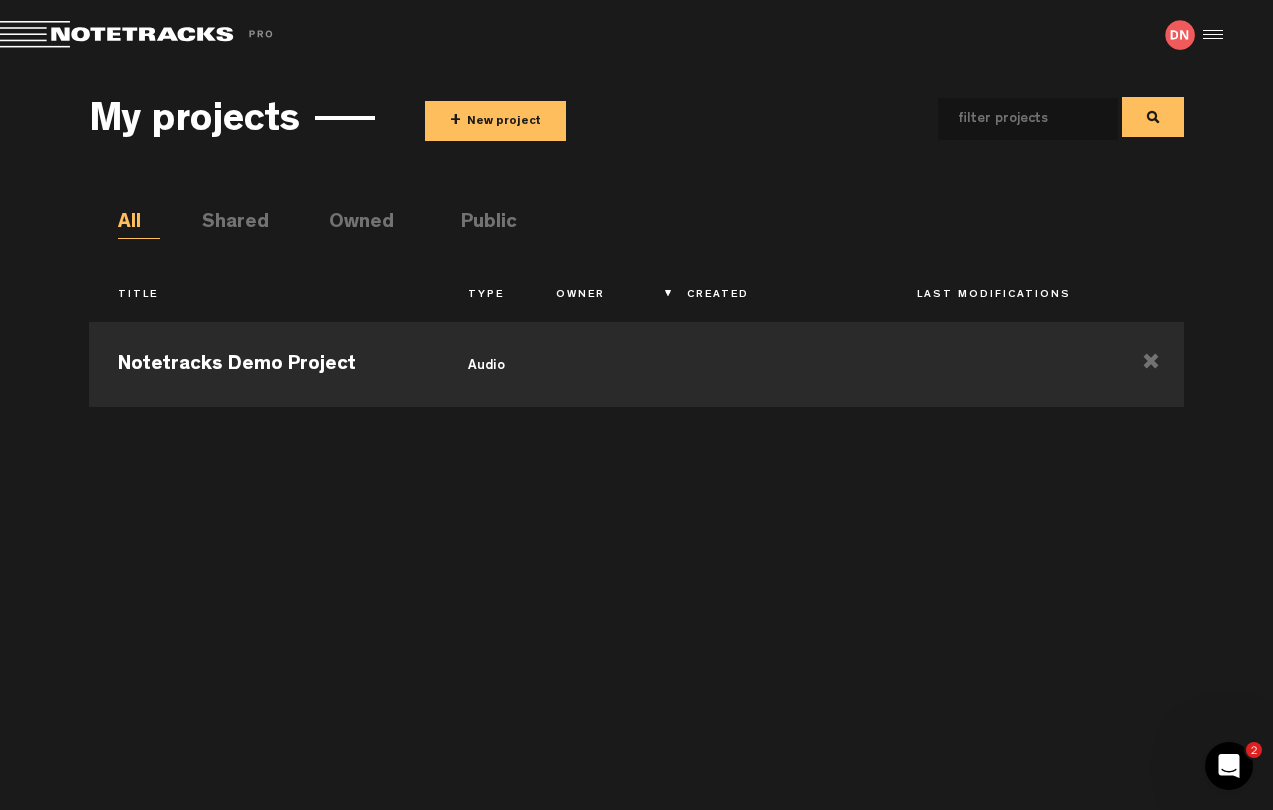 click on "+  New project" at bounding box center [495, 121] 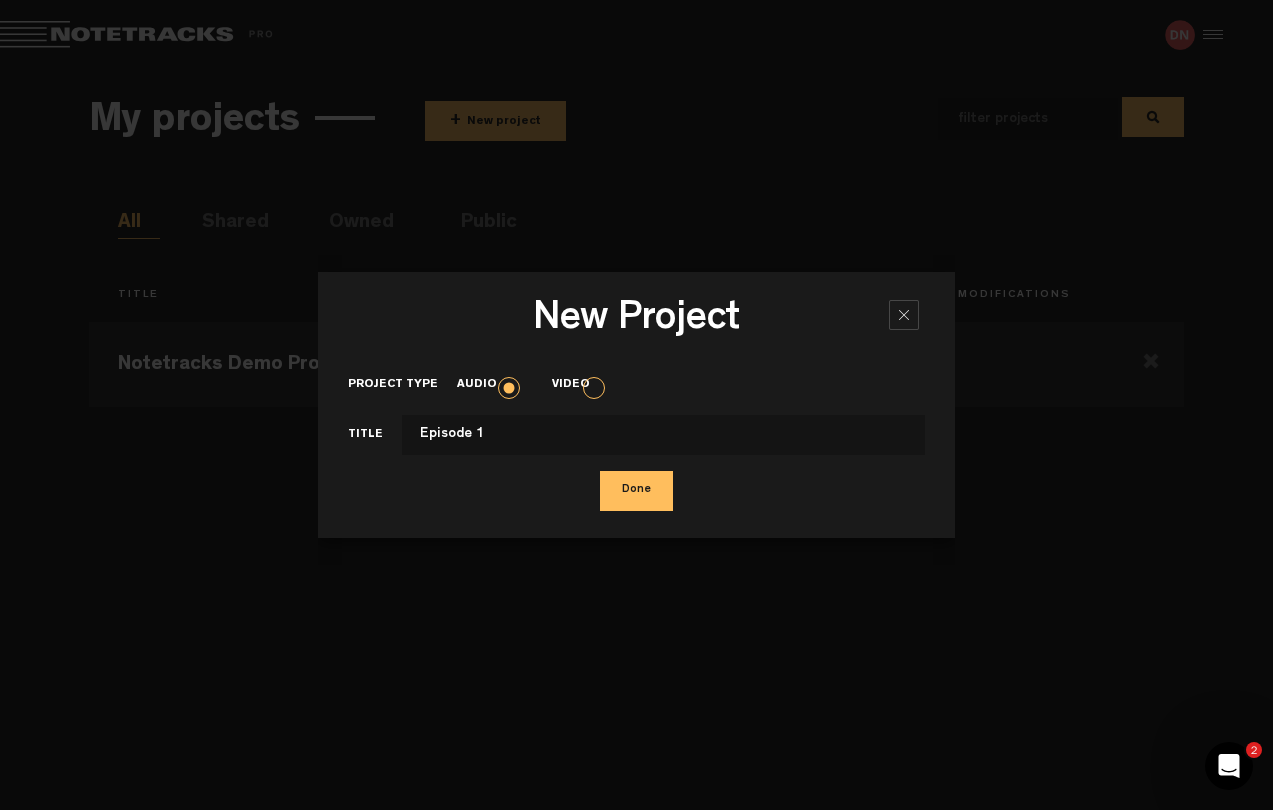 type on "Episode 1" 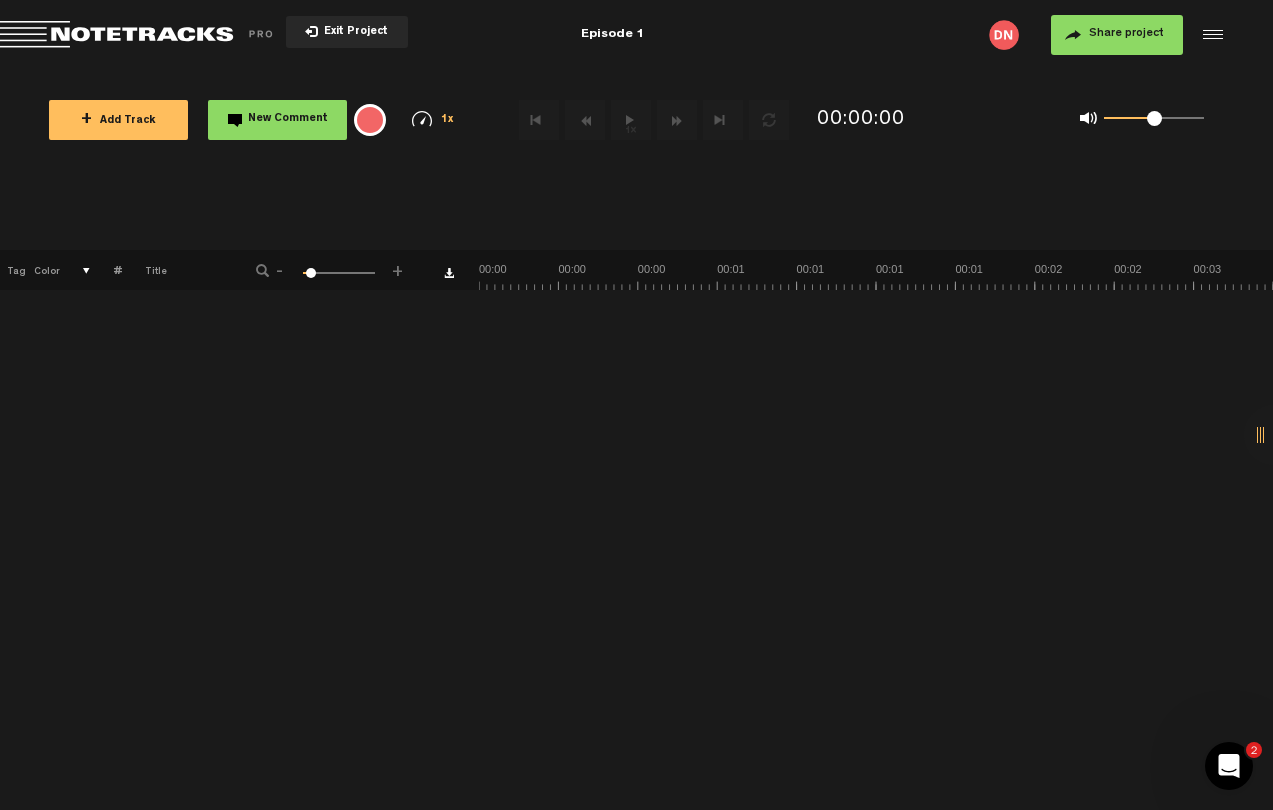 click on "New Comment" at bounding box center [288, 119] 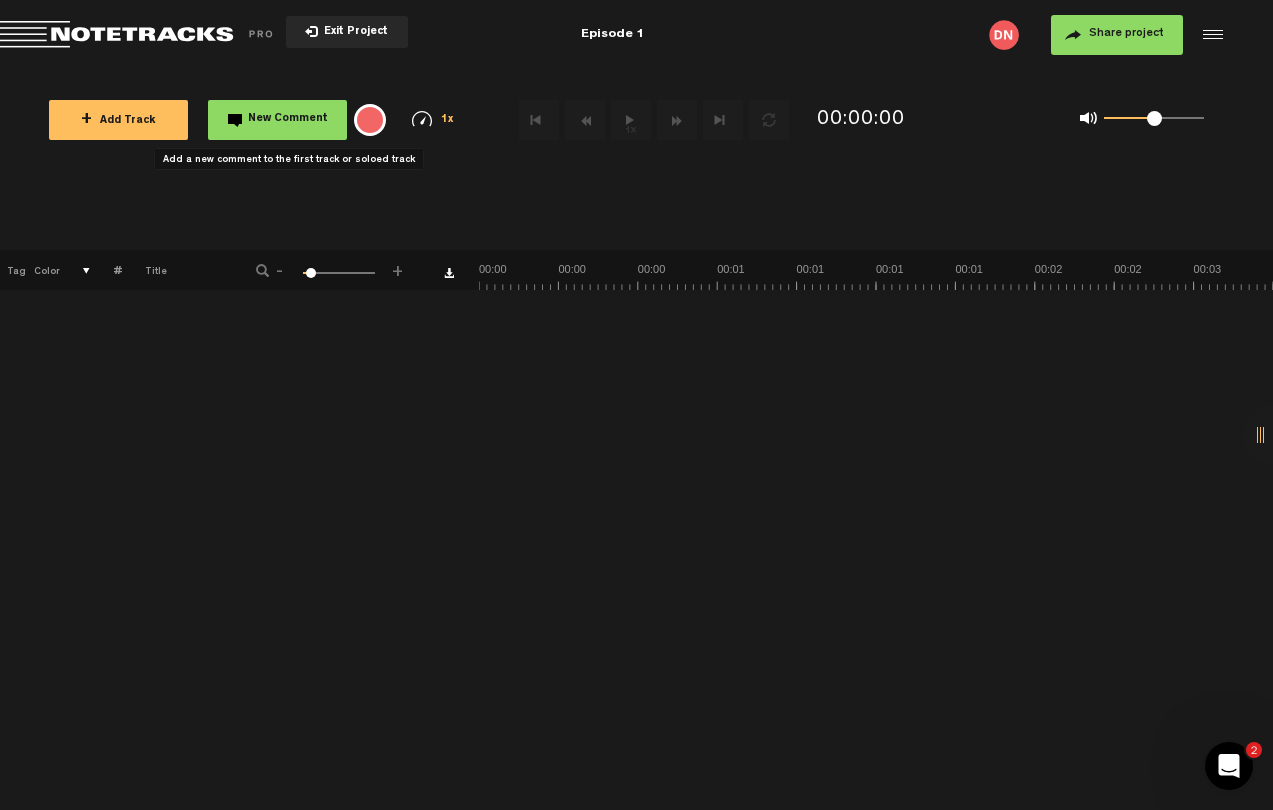 click on "New Comment" at bounding box center (288, 119) 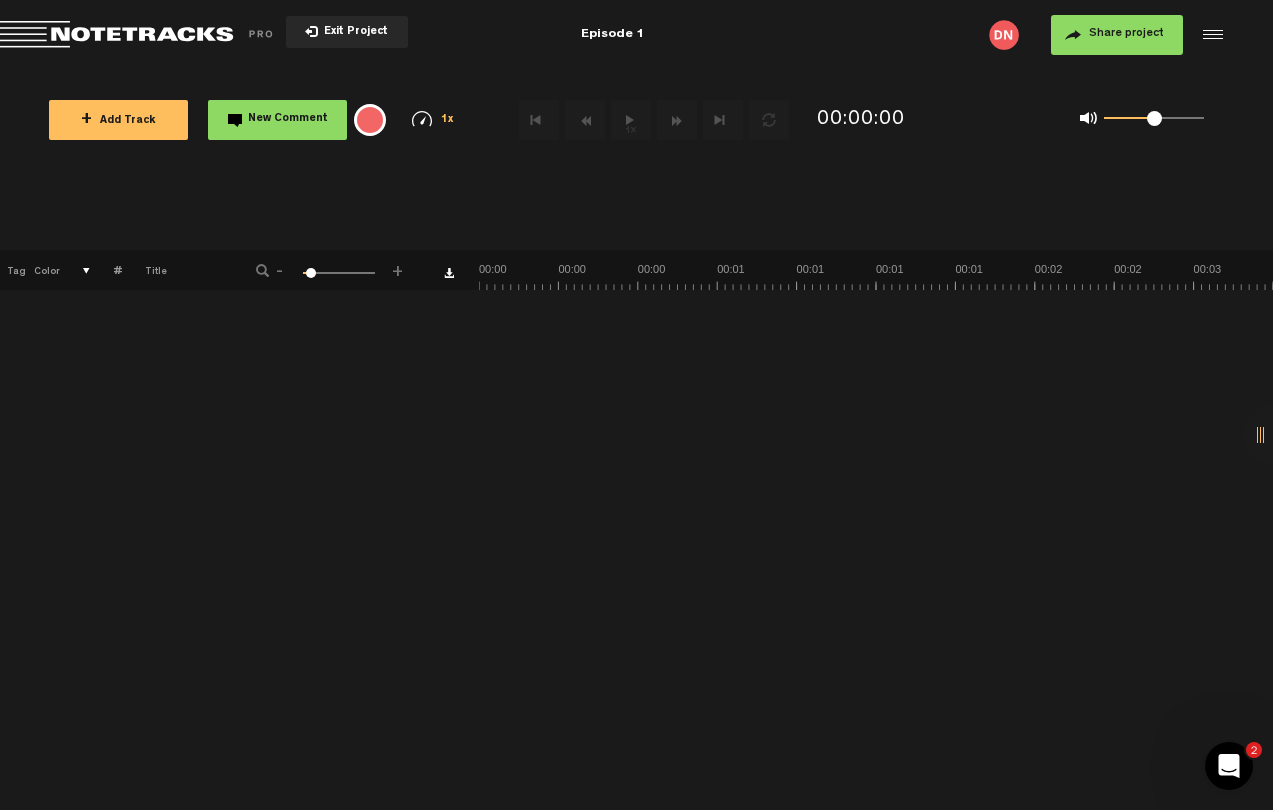 click at bounding box center (2861, 276) 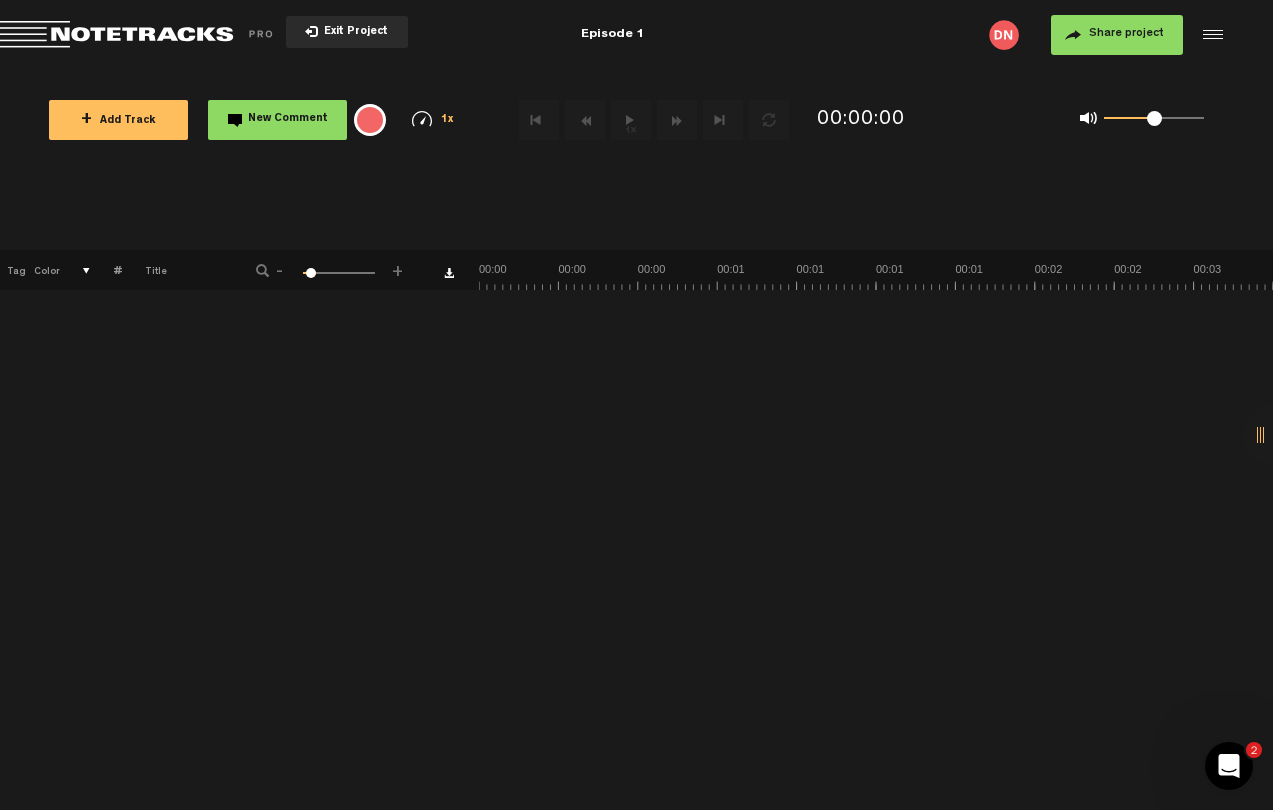 click on "Exit Project" at bounding box center (347, 32) 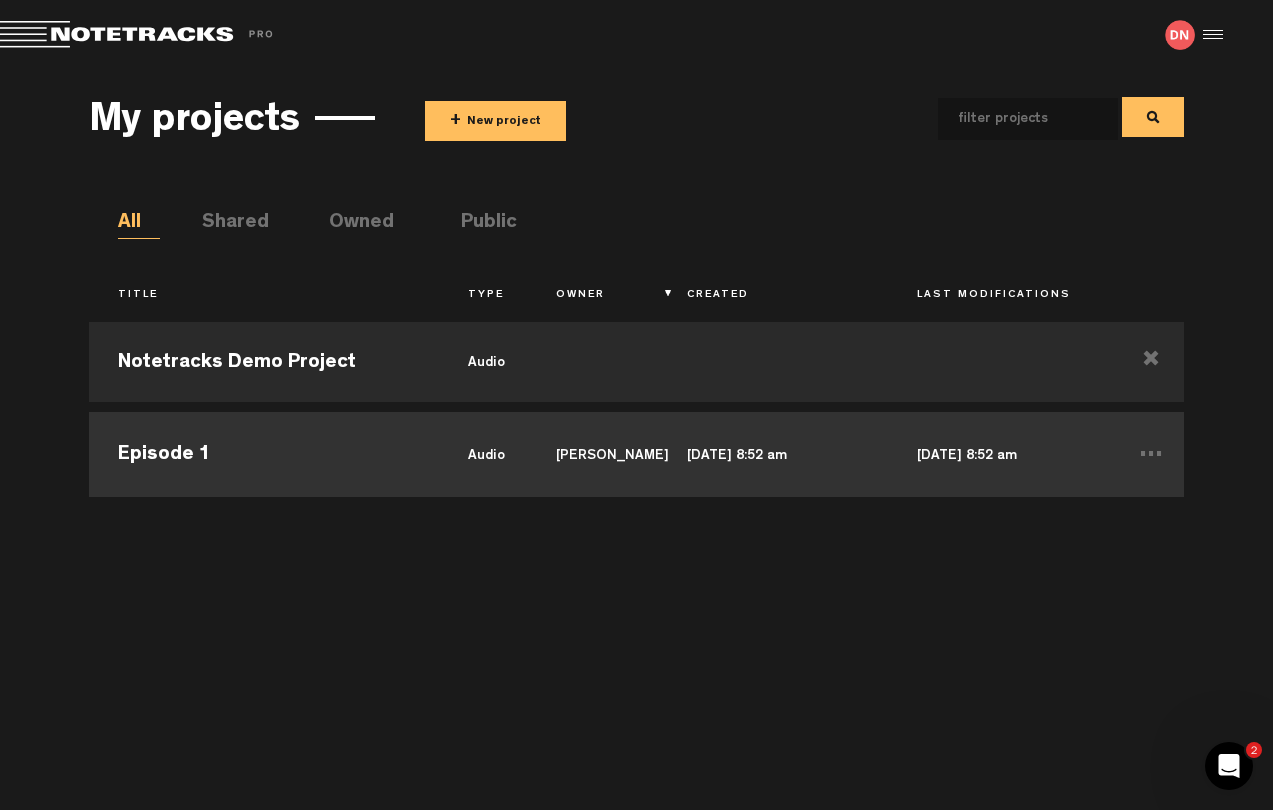 click on "audio" at bounding box center [483, 452] 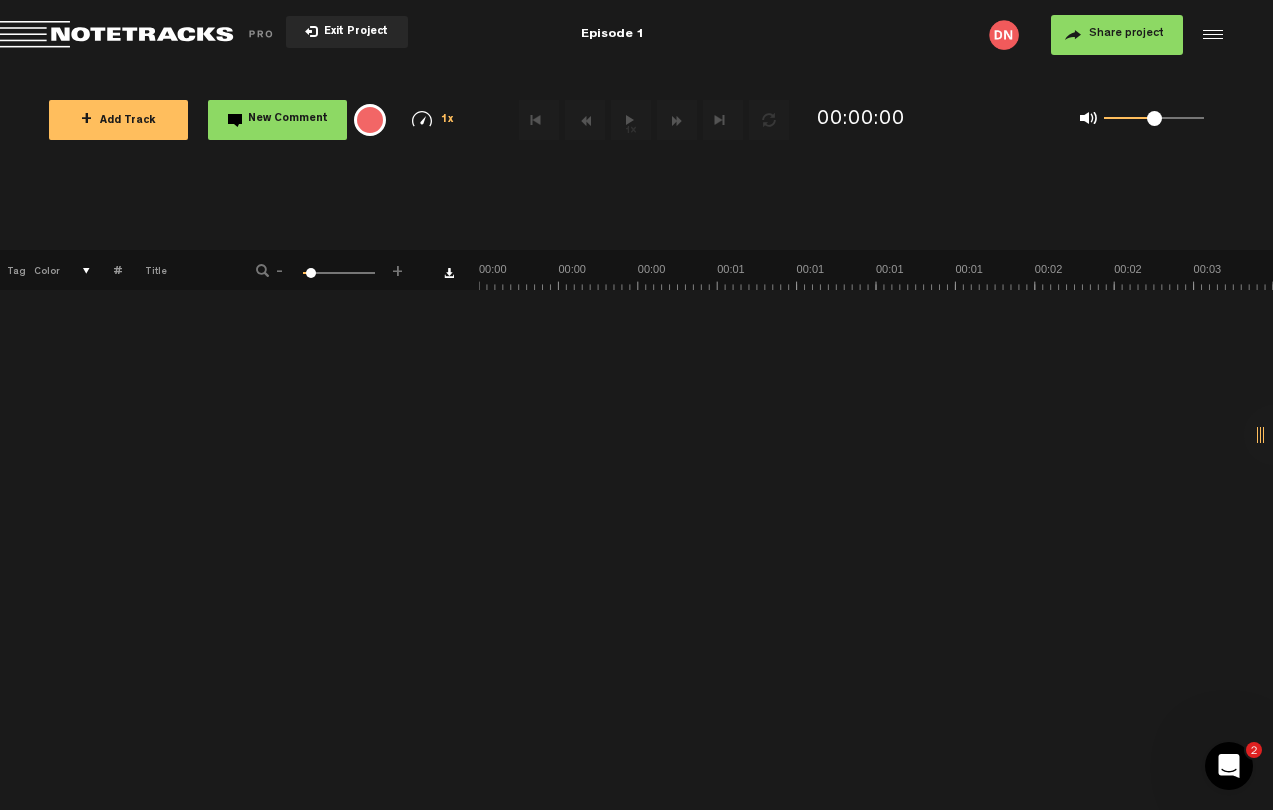 click at bounding box center (140, 35) 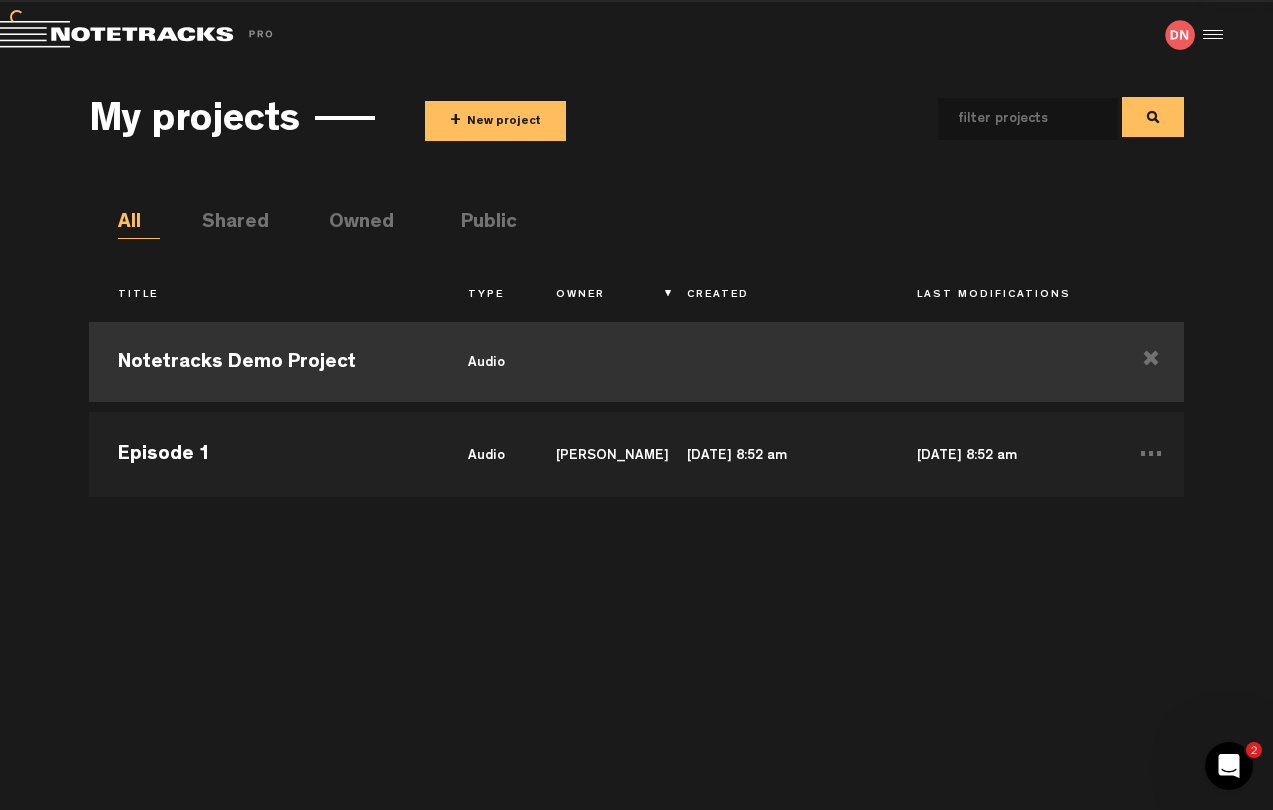 click on "audio" at bounding box center (483, 362) 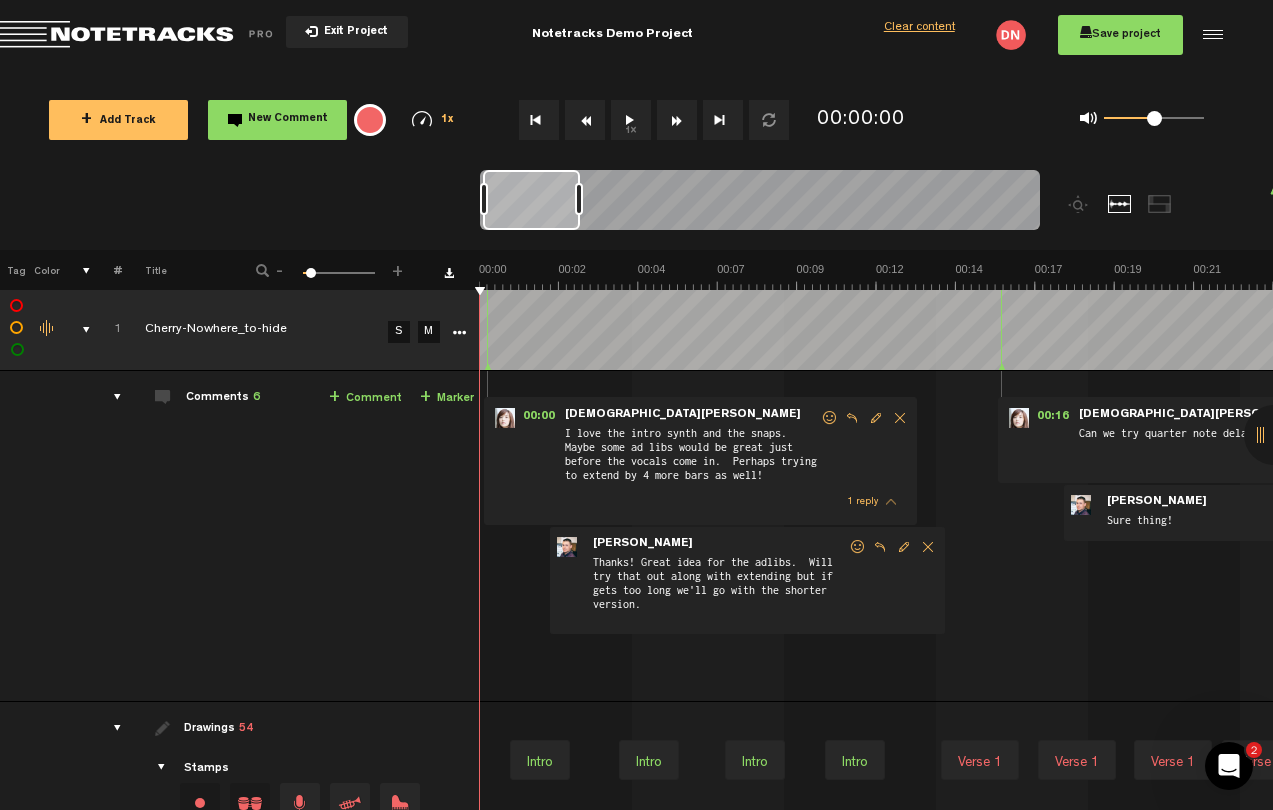 scroll, scrollTop: 0, scrollLeft: 16, axis: horizontal 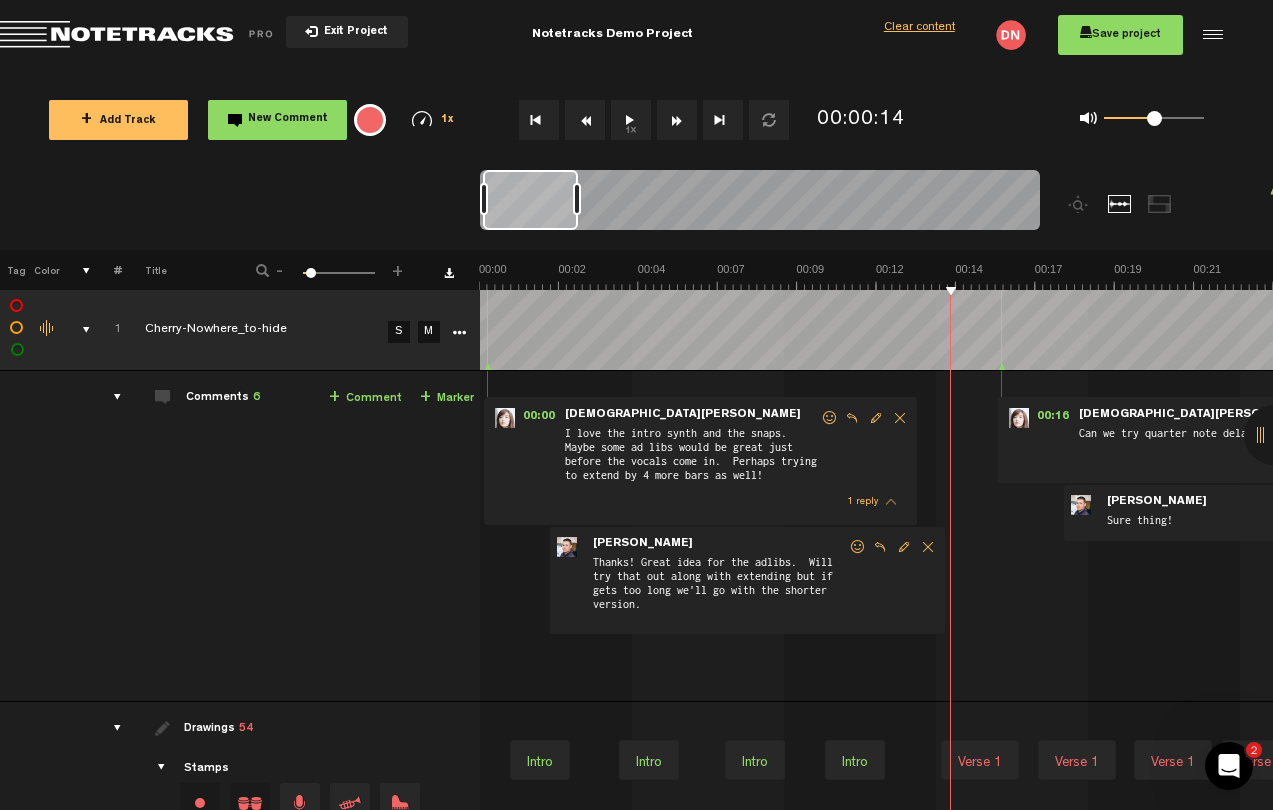 click on "+ Comment" at bounding box center (365, 398) 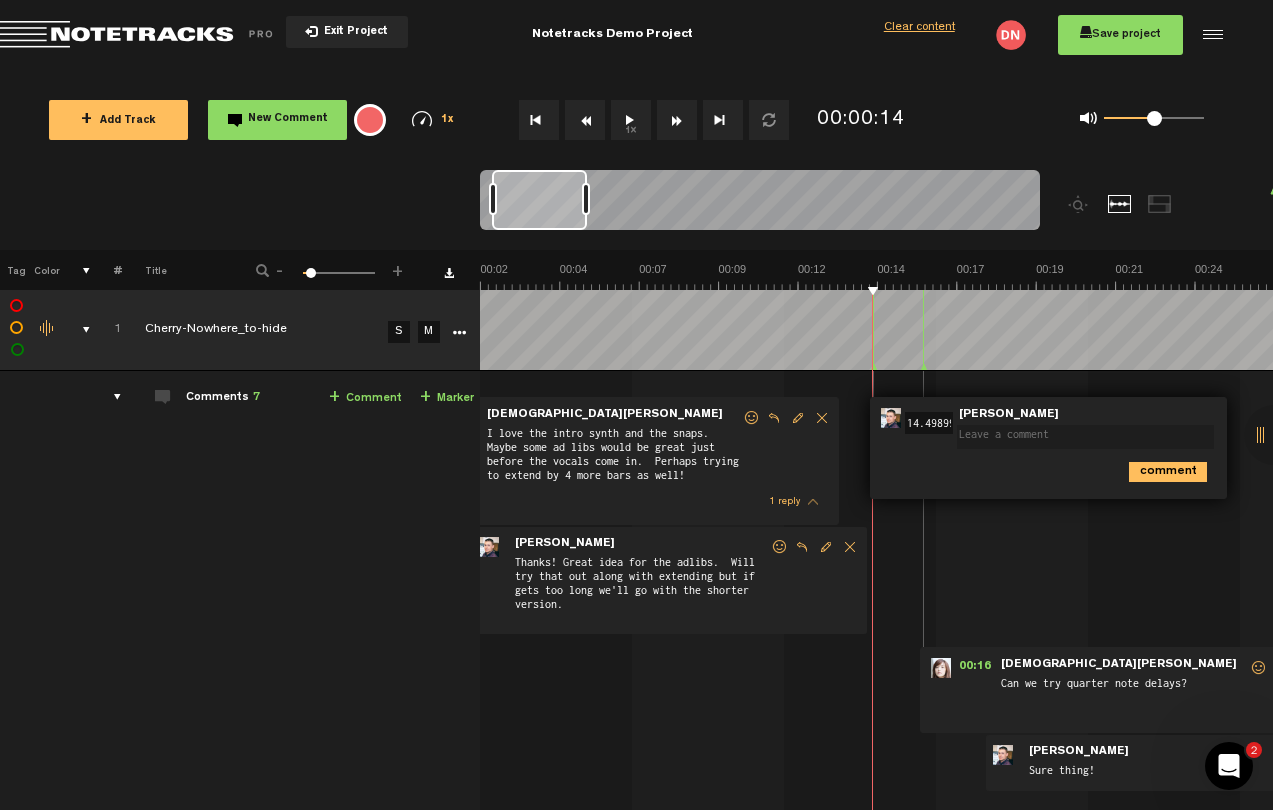 scroll, scrollTop: 0, scrollLeft: 78, axis: horizontal 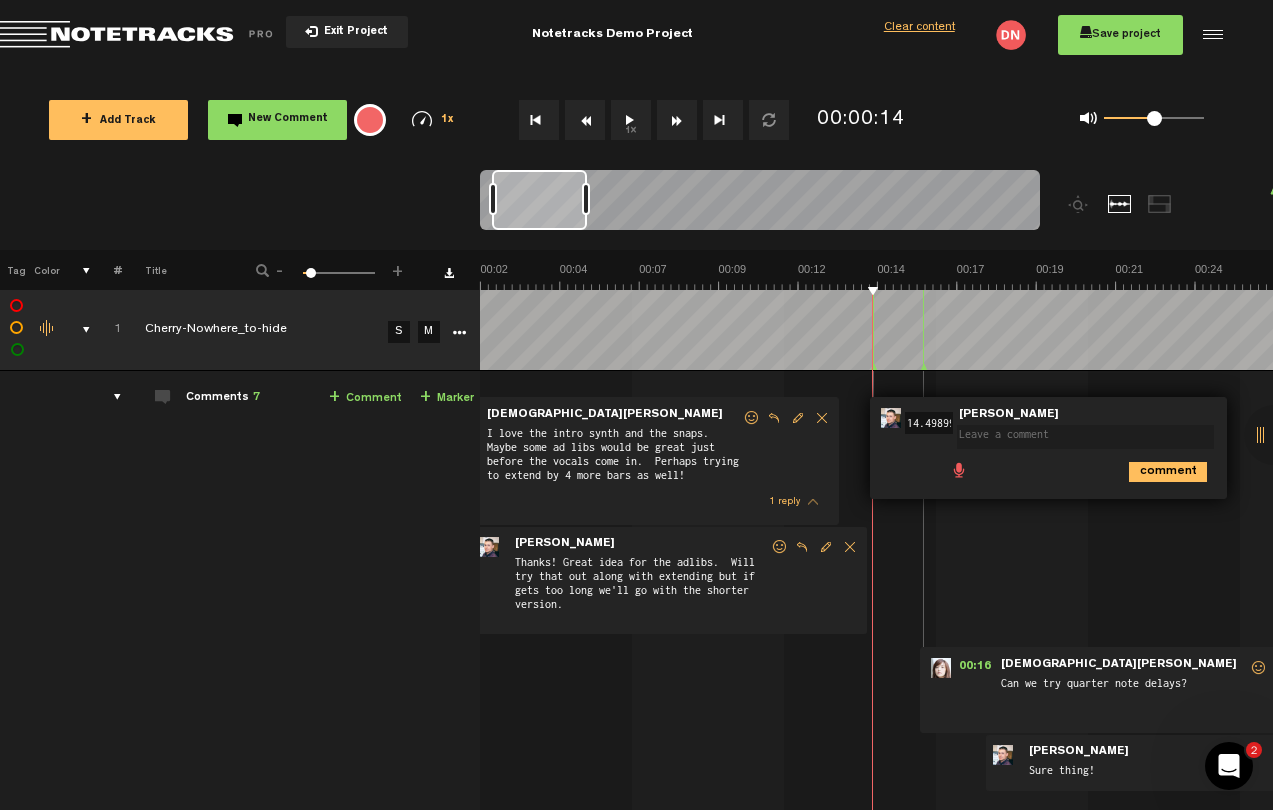 click on "00:00 -     • [PERSON_NAME]:  "I love the intro synth and the snaps.  Maybe some ad libs would be great just before the vocals come in.  Perhaps trying to extend by 4 more bars as well!" [PERSON_NAME] I love the intro synth and the snaps.  Maybe some ad libs would be great just before the vocals come in.  Perhaps trying to extend by 4 more bars as well!          1 reply       -     • [PERSON_NAME]:  "Thanks! Great idea for the adlibs.  Will try that out along with extending but if gets too long we'll go with the shorter version." [PERSON_NAME] Thanks! Great idea for the adlibs.  Will try that out along with extending but if gets too long we'll go with the shorter version.                             00:14 14.498999999999999 -     • [PERSON_NAME]:  "" [PERSON_NAME]                                                                                     comment                        00:16 -     • [PERSON_NAME]:  "Can we try quarter note delays?" [PERSON_NAME]" at bounding box center (800, 618) 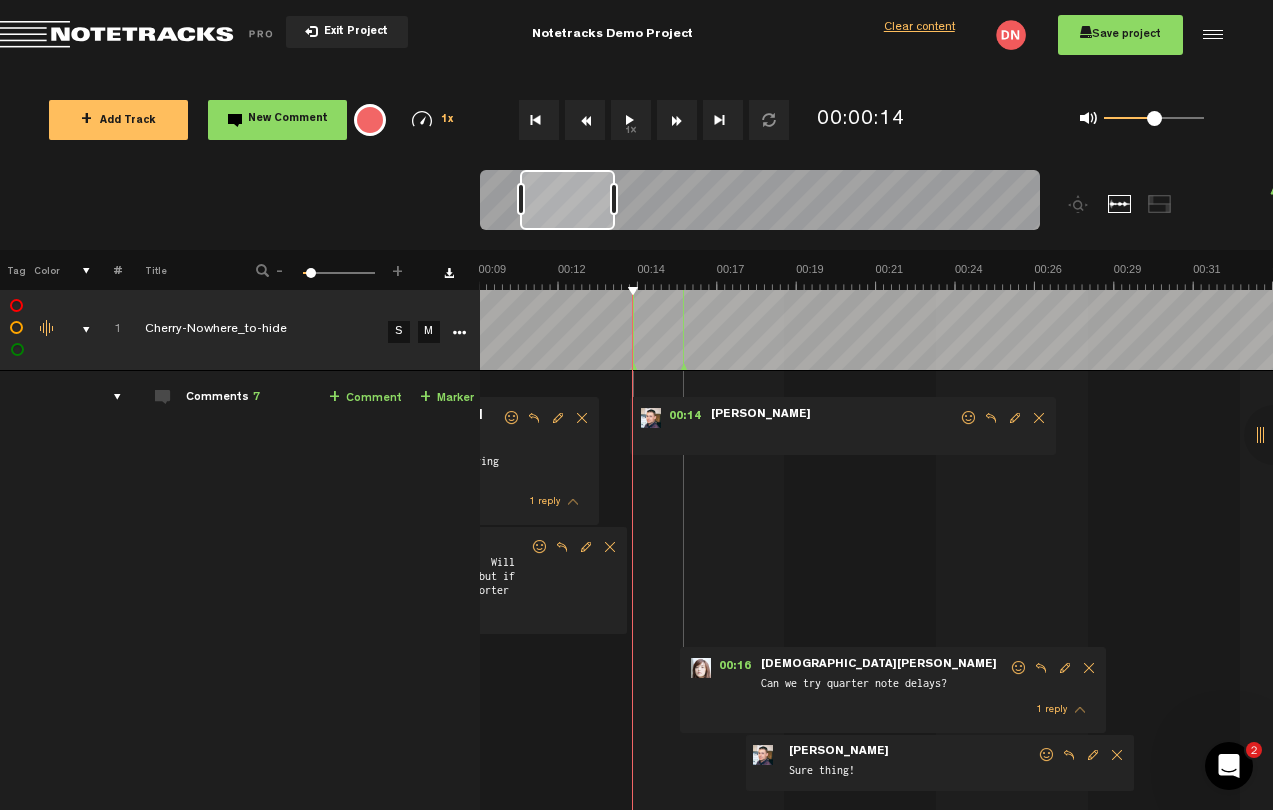 scroll, scrollTop: 0, scrollLeft: 2118, axis: horizontal 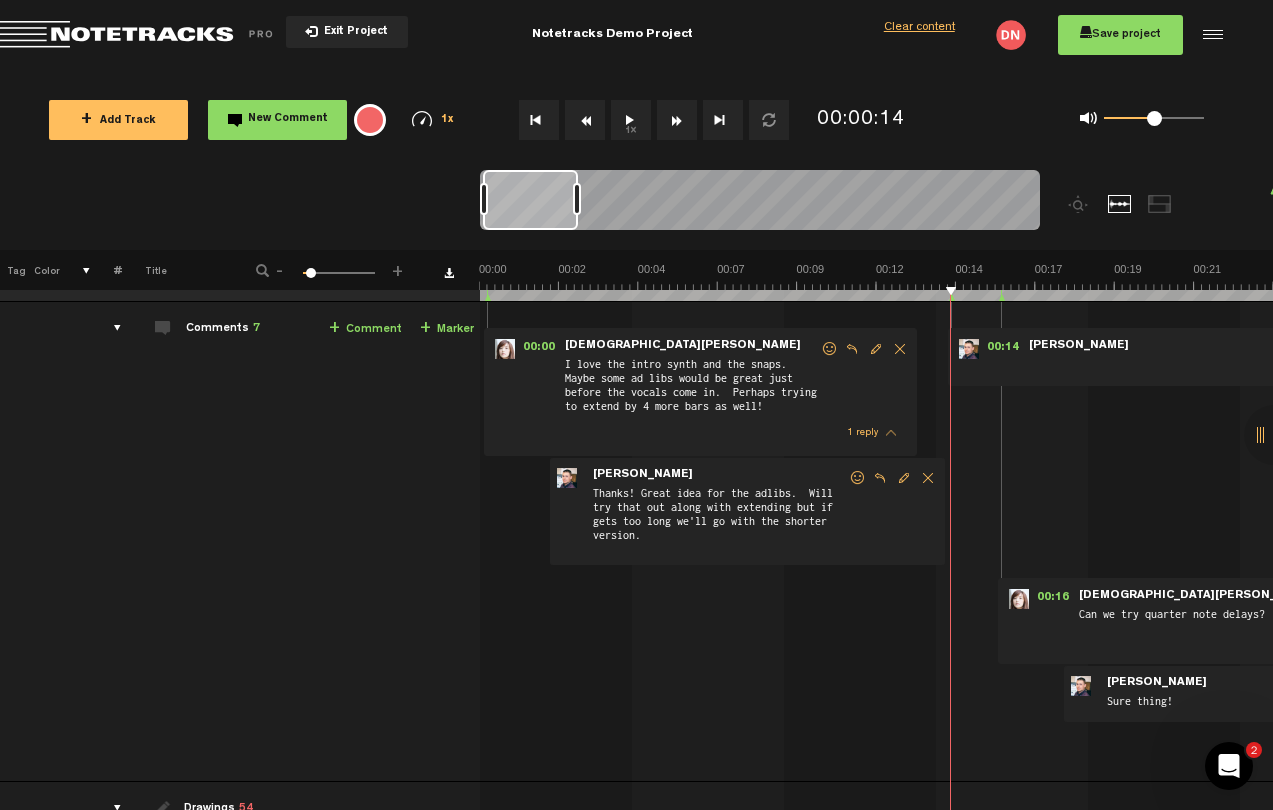 click on "[PERSON_NAME]" at bounding box center [1079, 346] 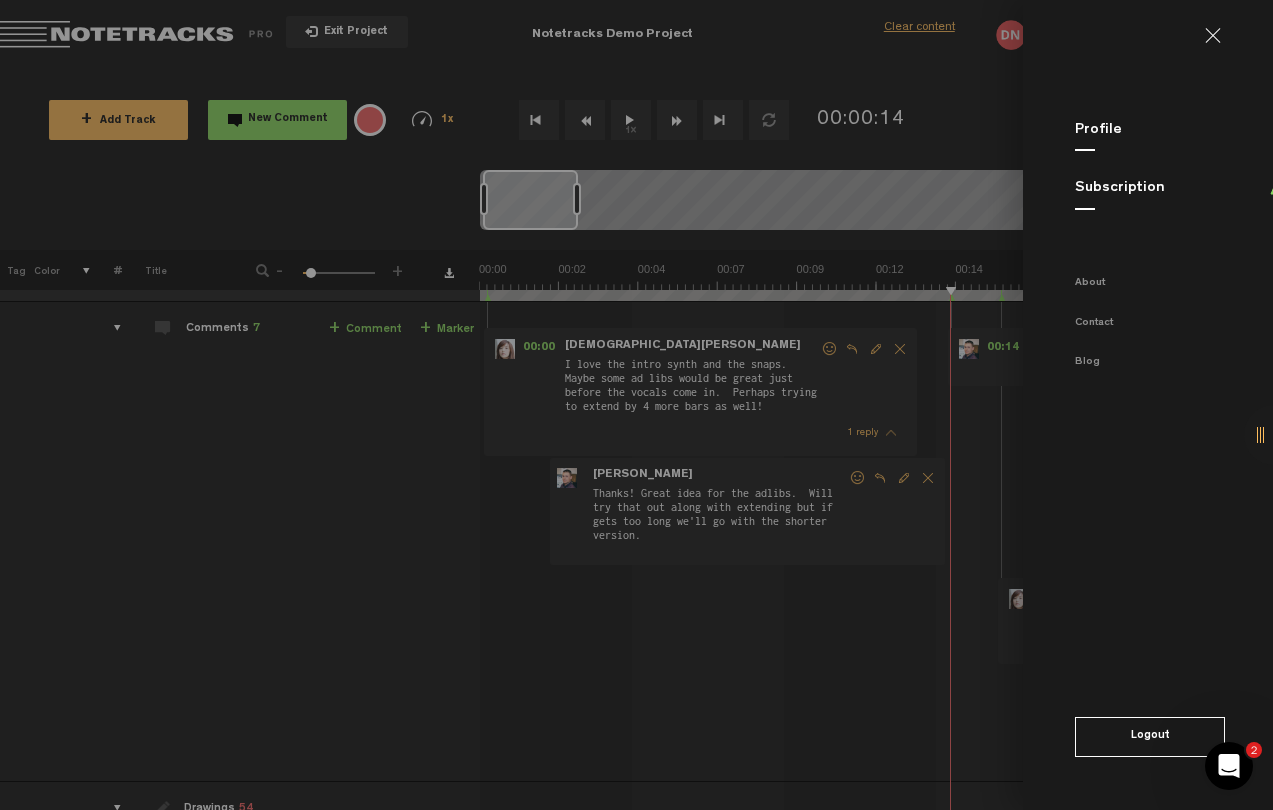 click 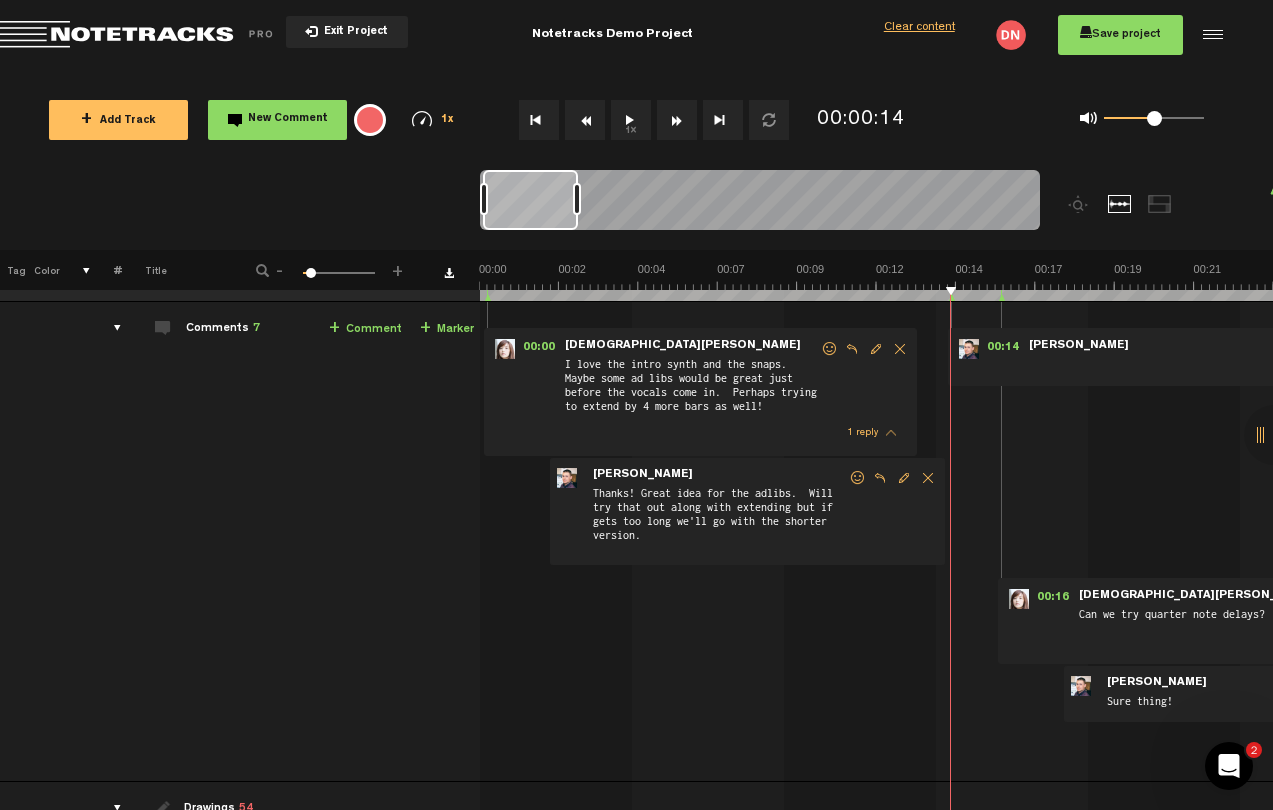 click on "1x" at bounding box center (631, 120) 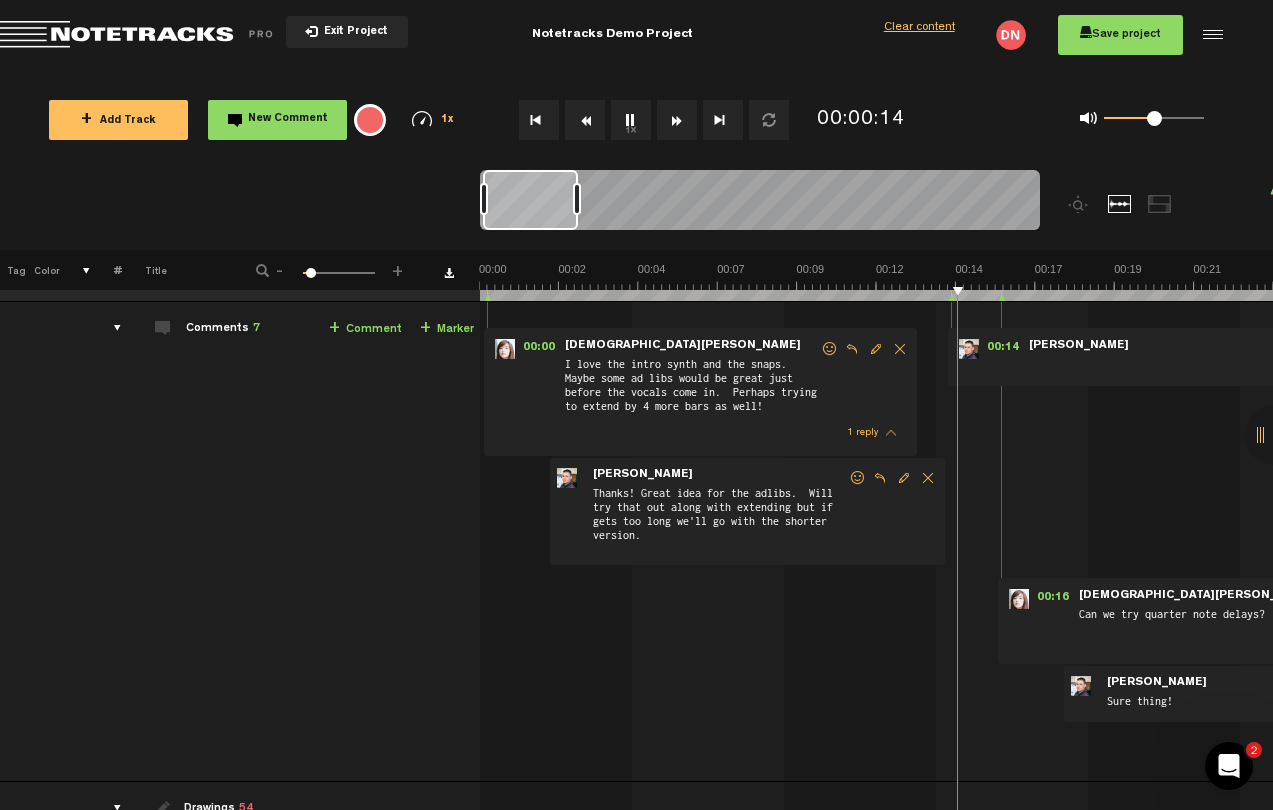 click on "1x" at bounding box center (631, 120) 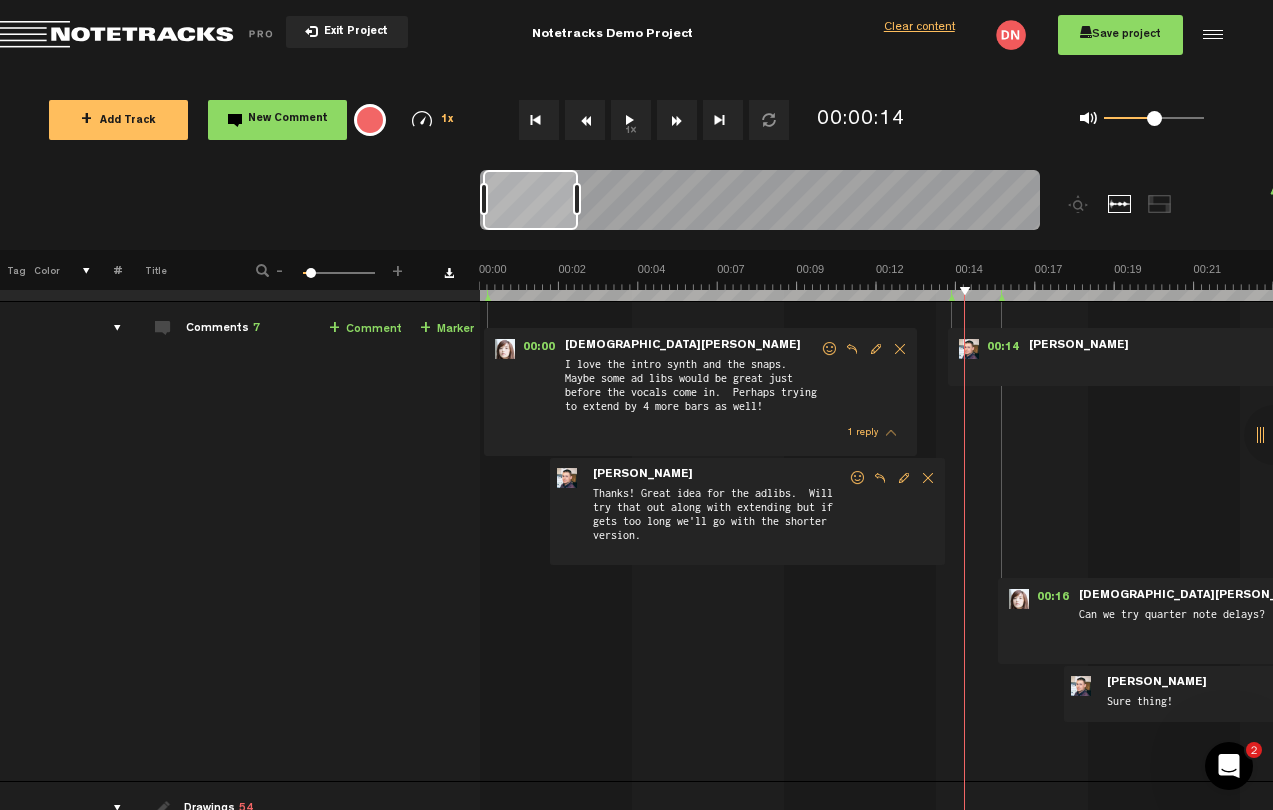 click on "1x" at bounding box center (631, 120) 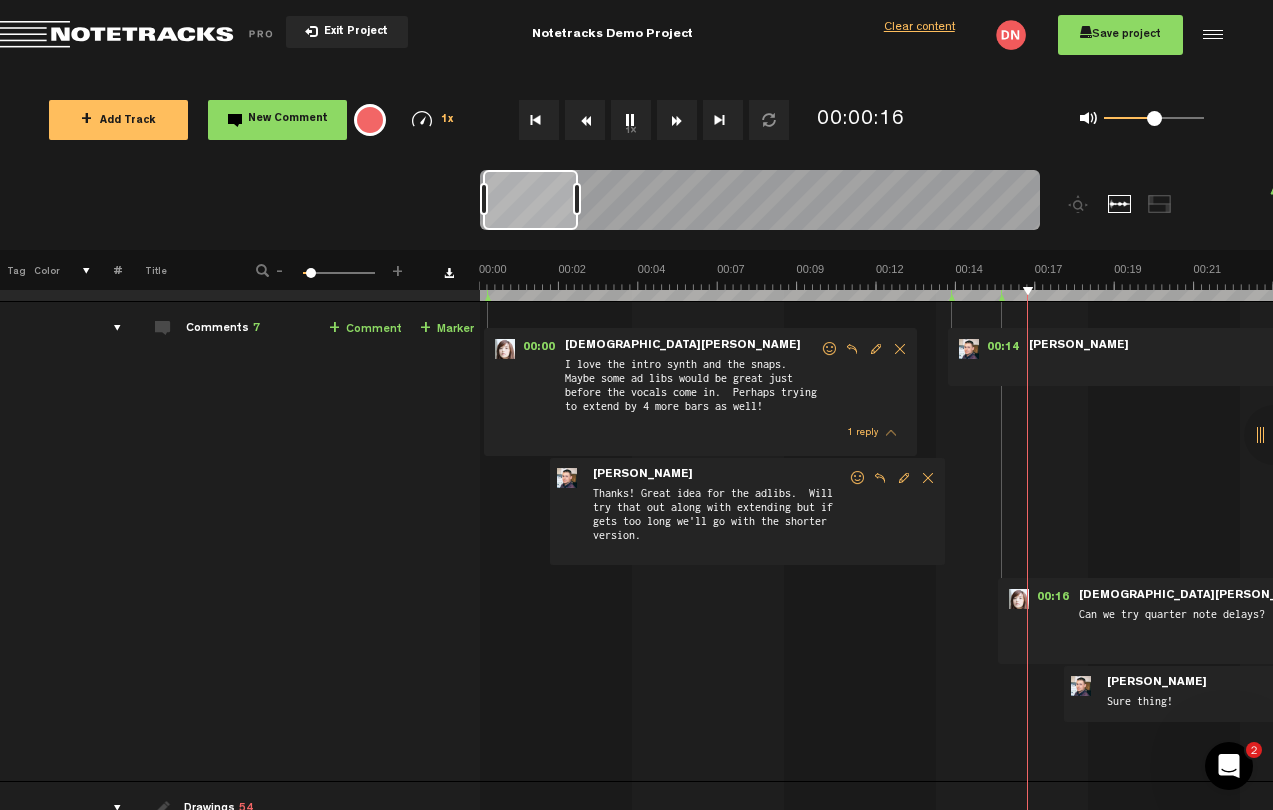 click on "1x" at bounding box center [631, 120] 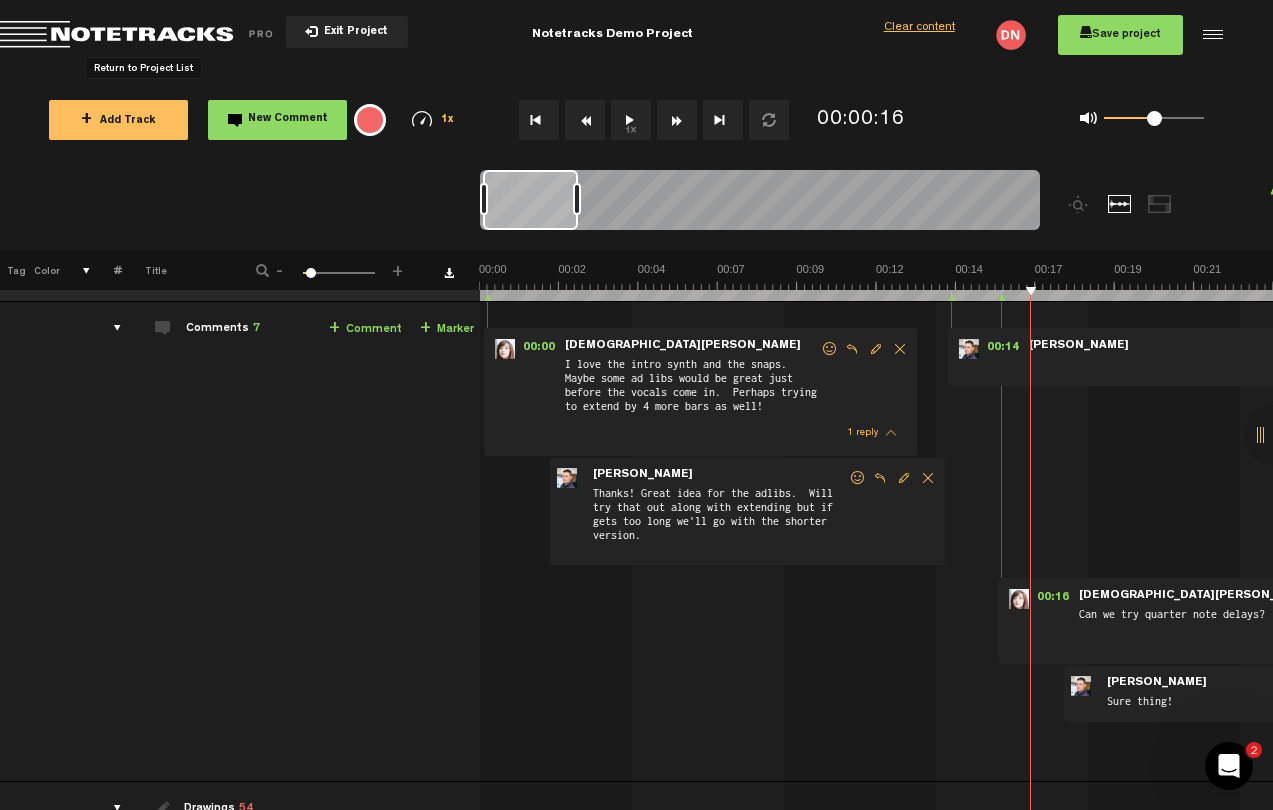 click at bounding box center (140, 35) 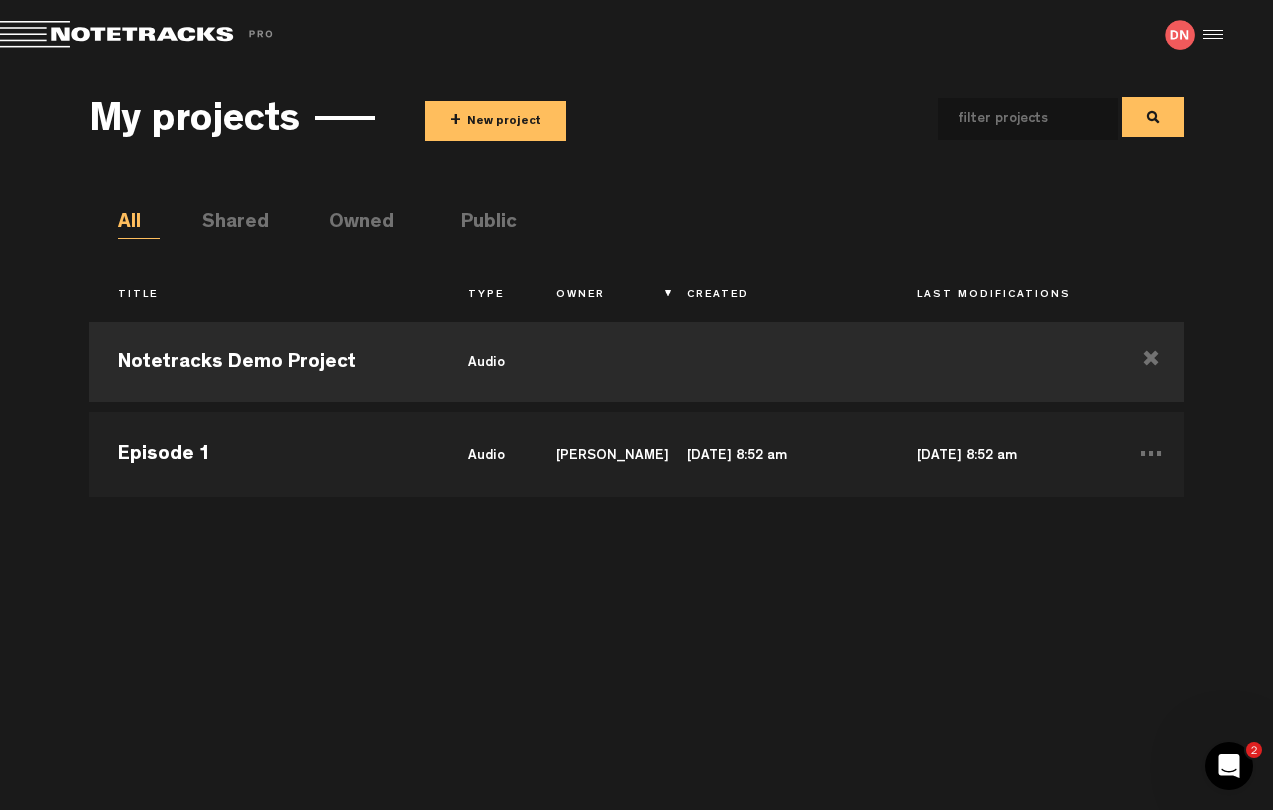 click at bounding box center [1210, 35] 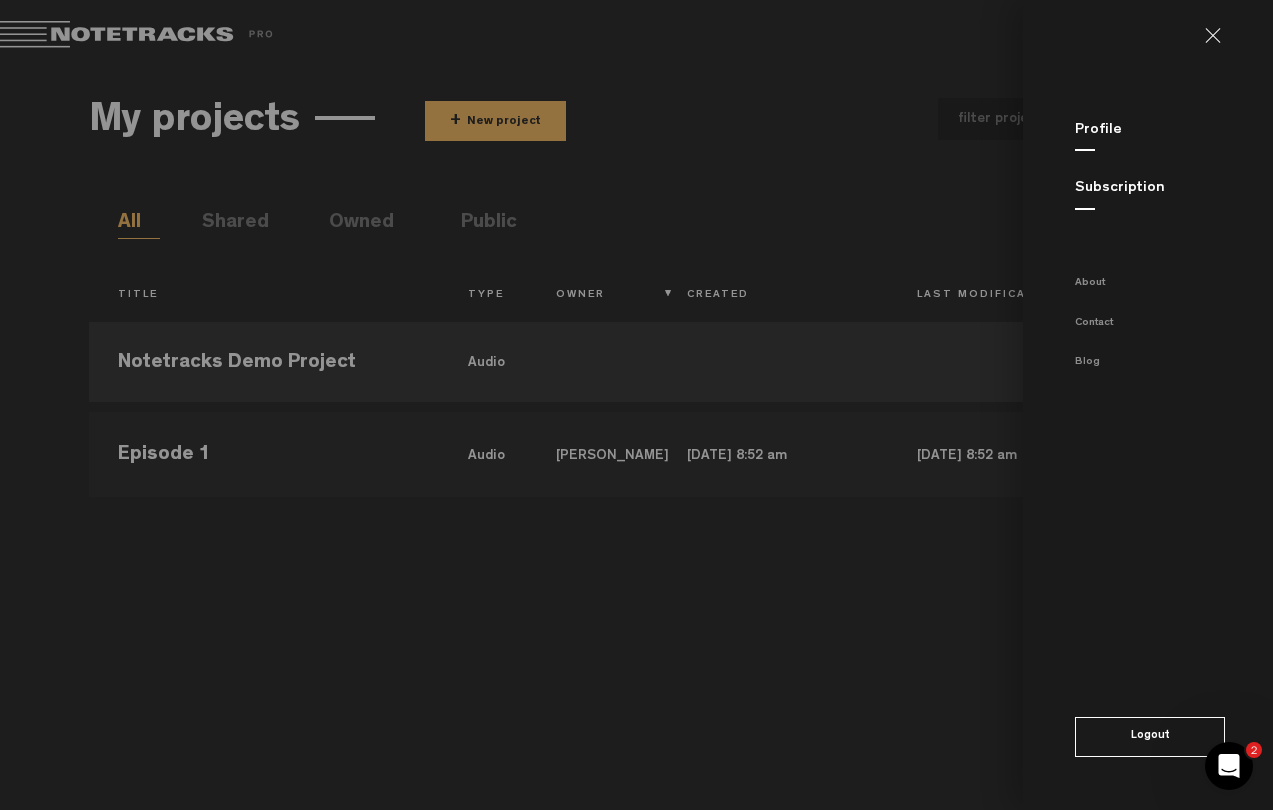 click on "Profile                     Subscription                                     About                 Contact                 Blog                 Logout" 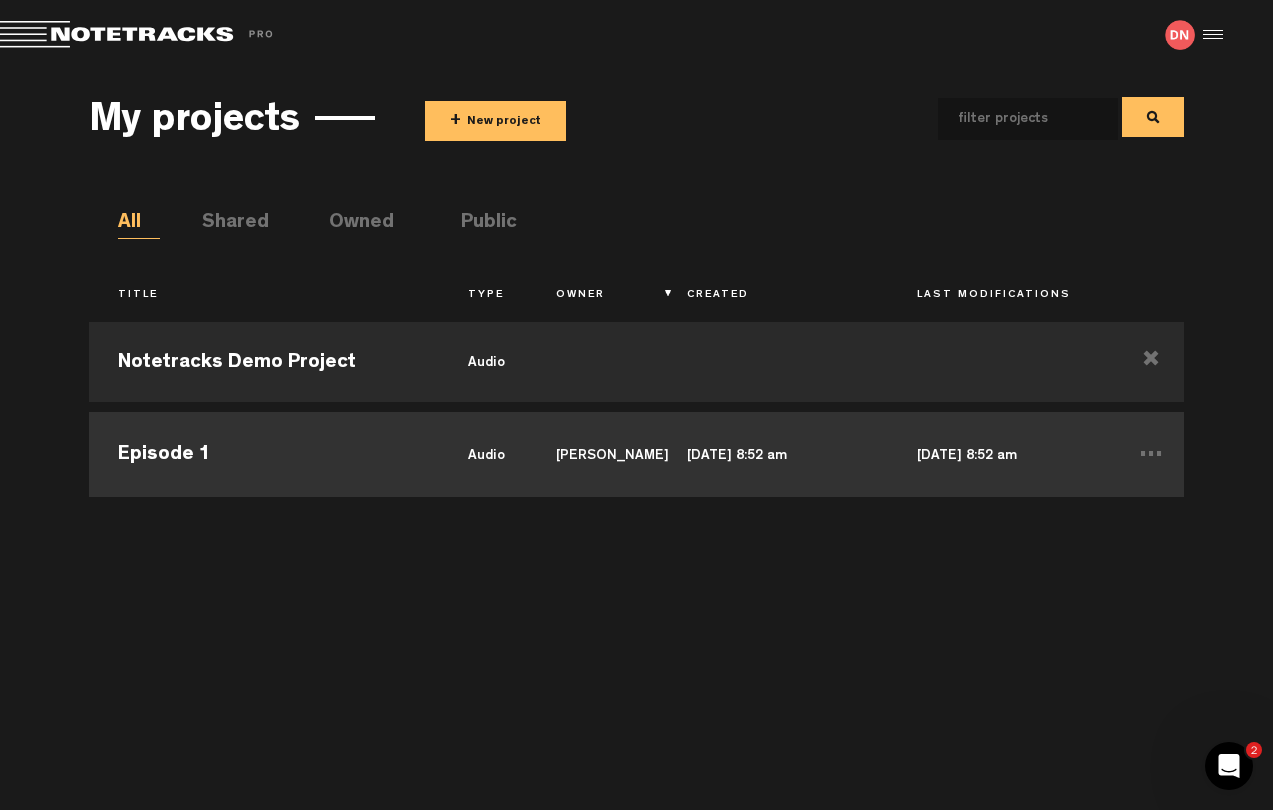 click on "Episode 1" at bounding box center (264, 452) 